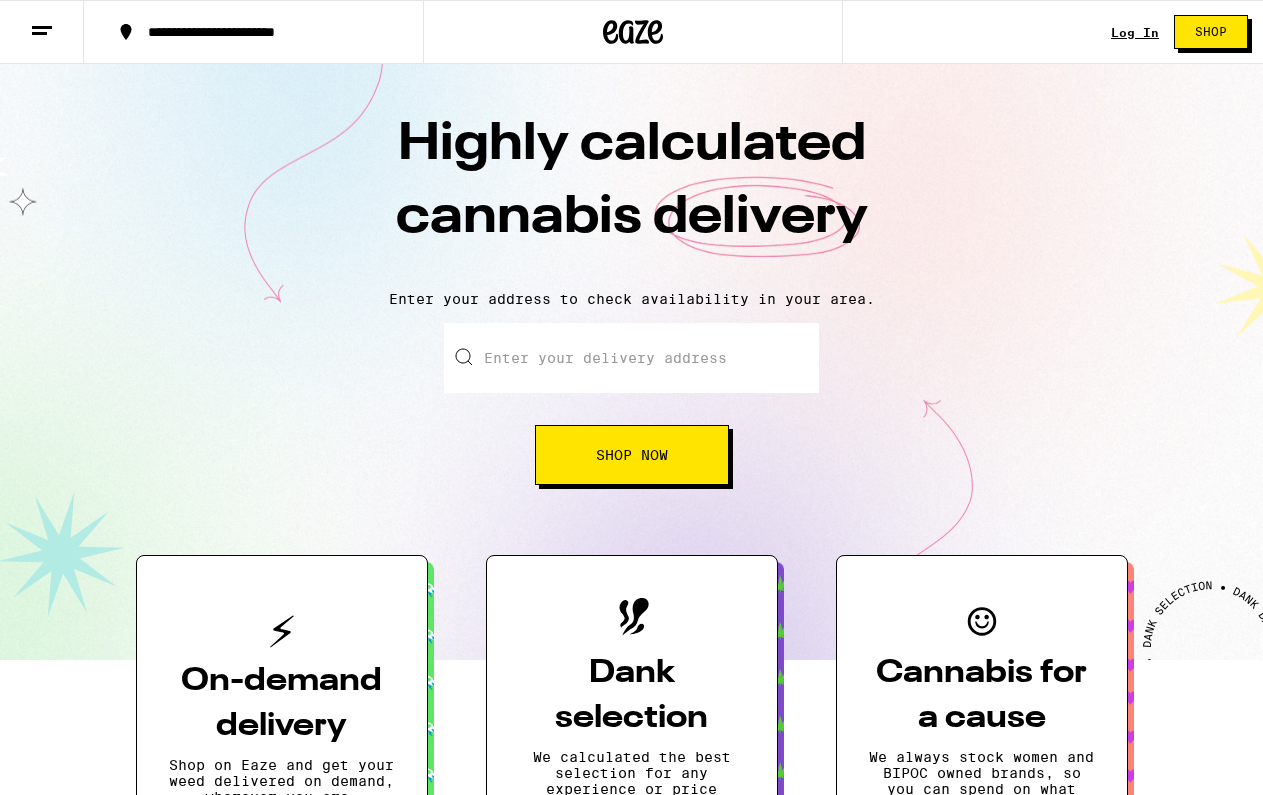 scroll, scrollTop: 0, scrollLeft: 0, axis: both 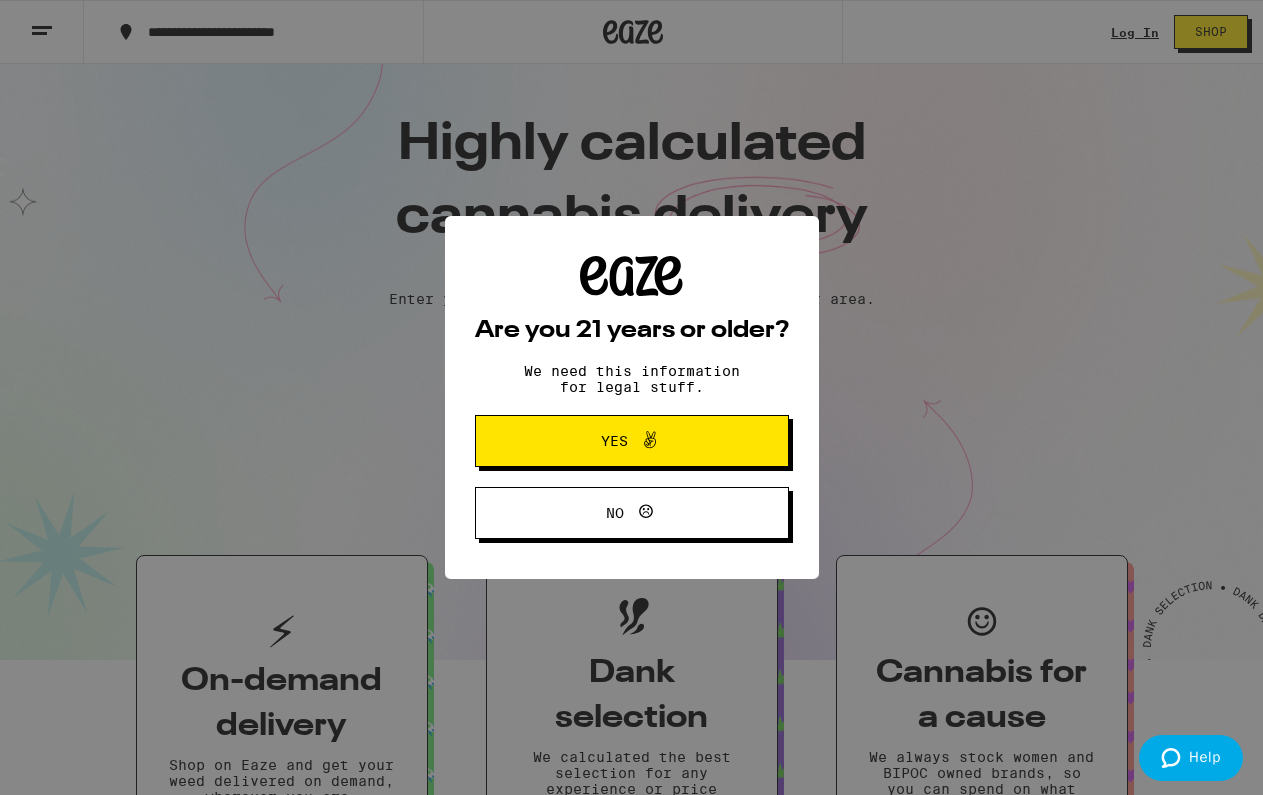 click on "Yes" at bounding box center (632, 441) 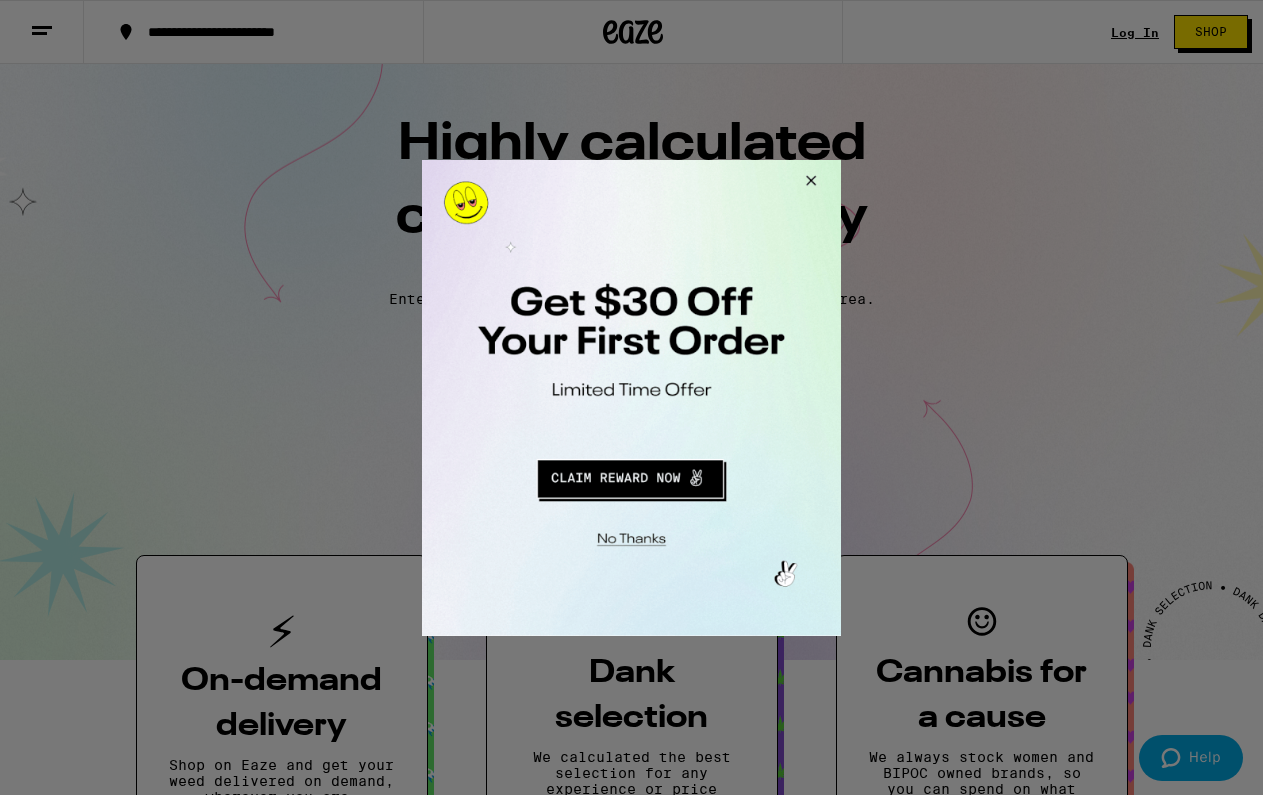 click at bounding box center [631, 397] 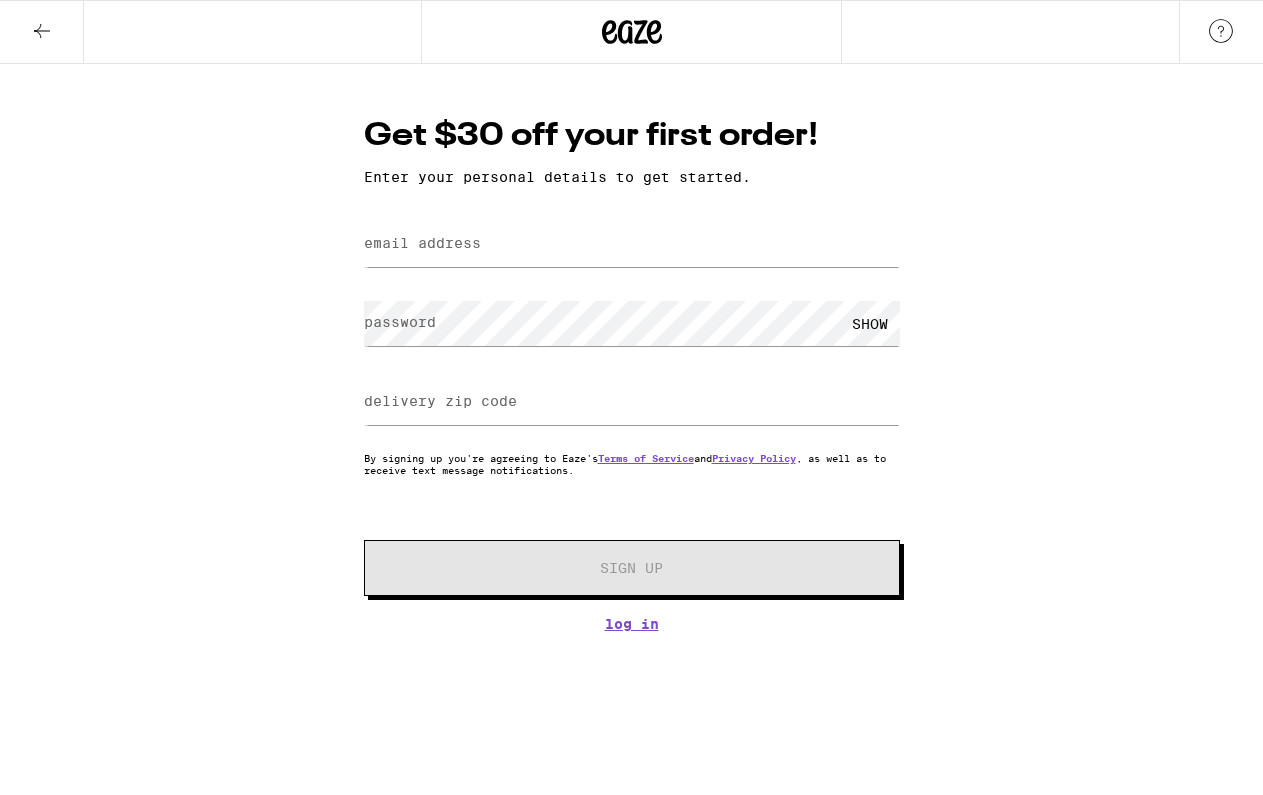 scroll, scrollTop: 0, scrollLeft: 0, axis: both 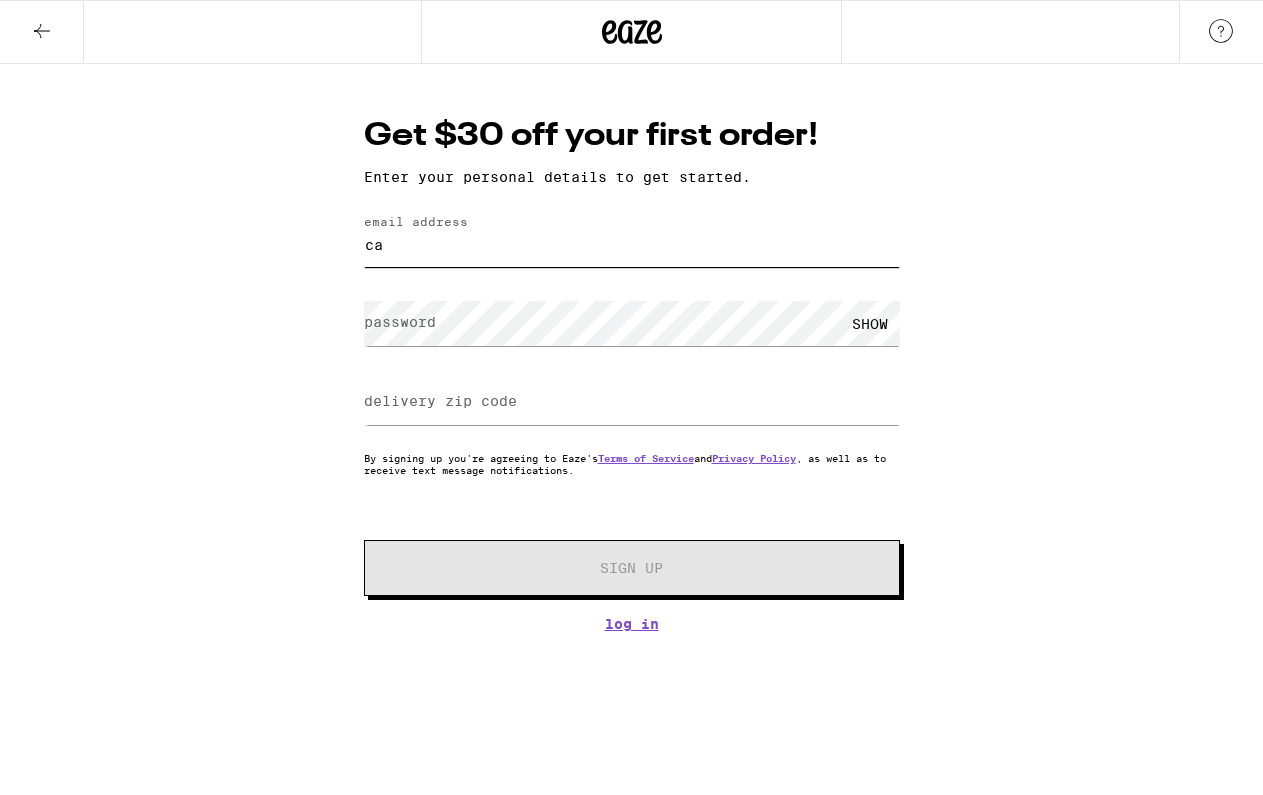 type on "c" 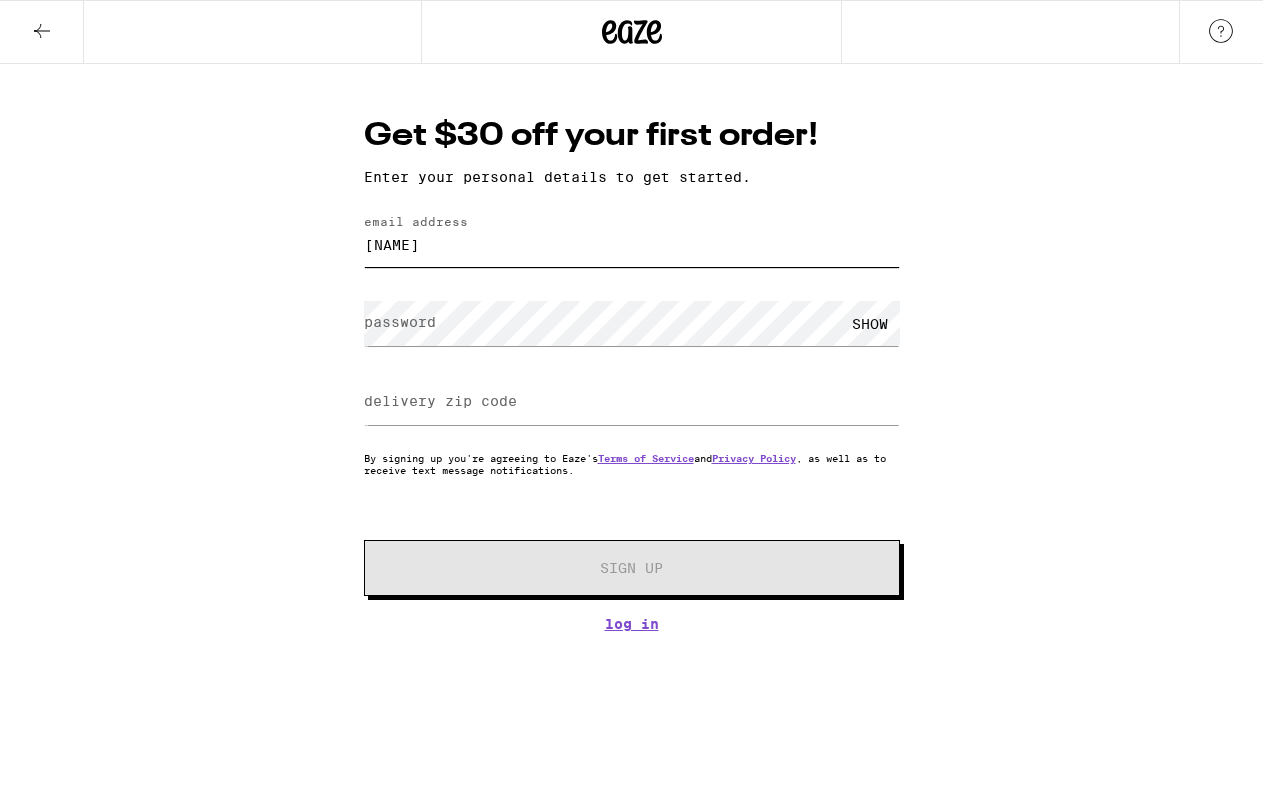 scroll, scrollTop: 0, scrollLeft: 0, axis: both 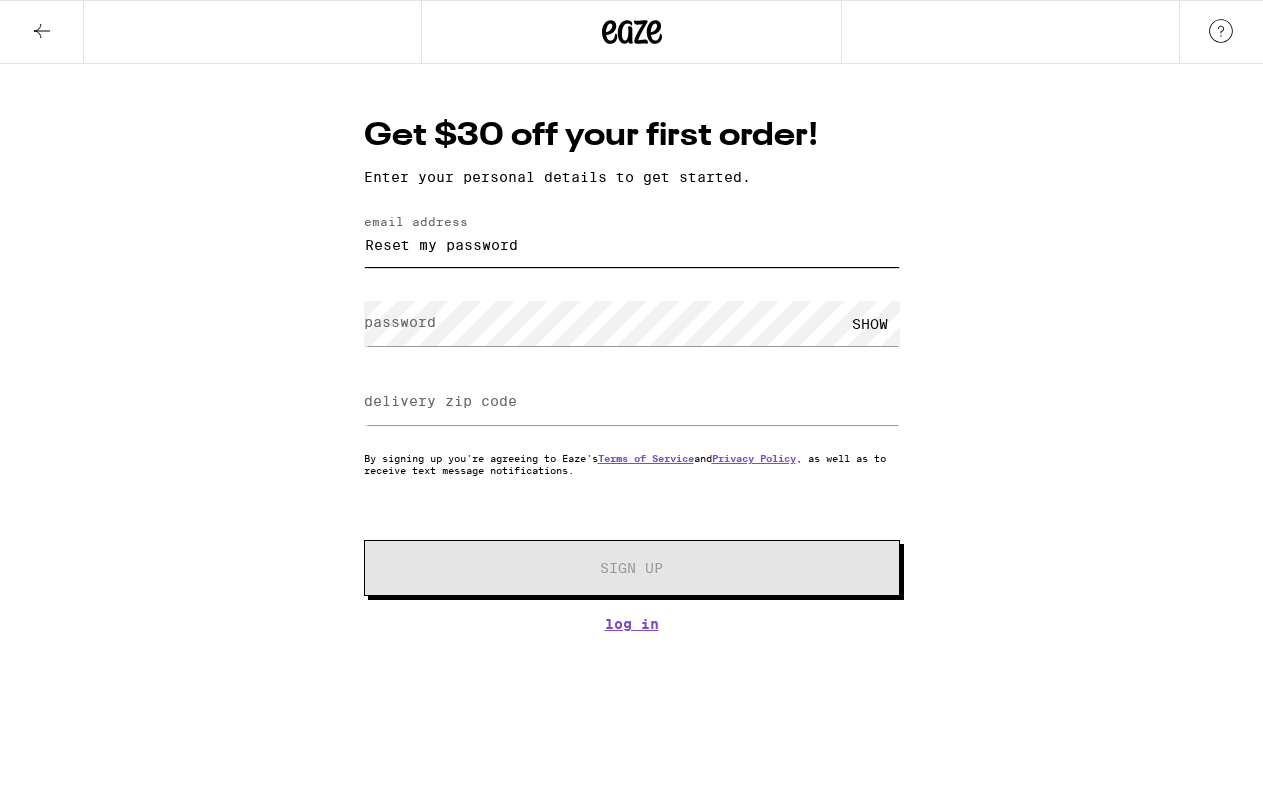 type on "Reset my password" 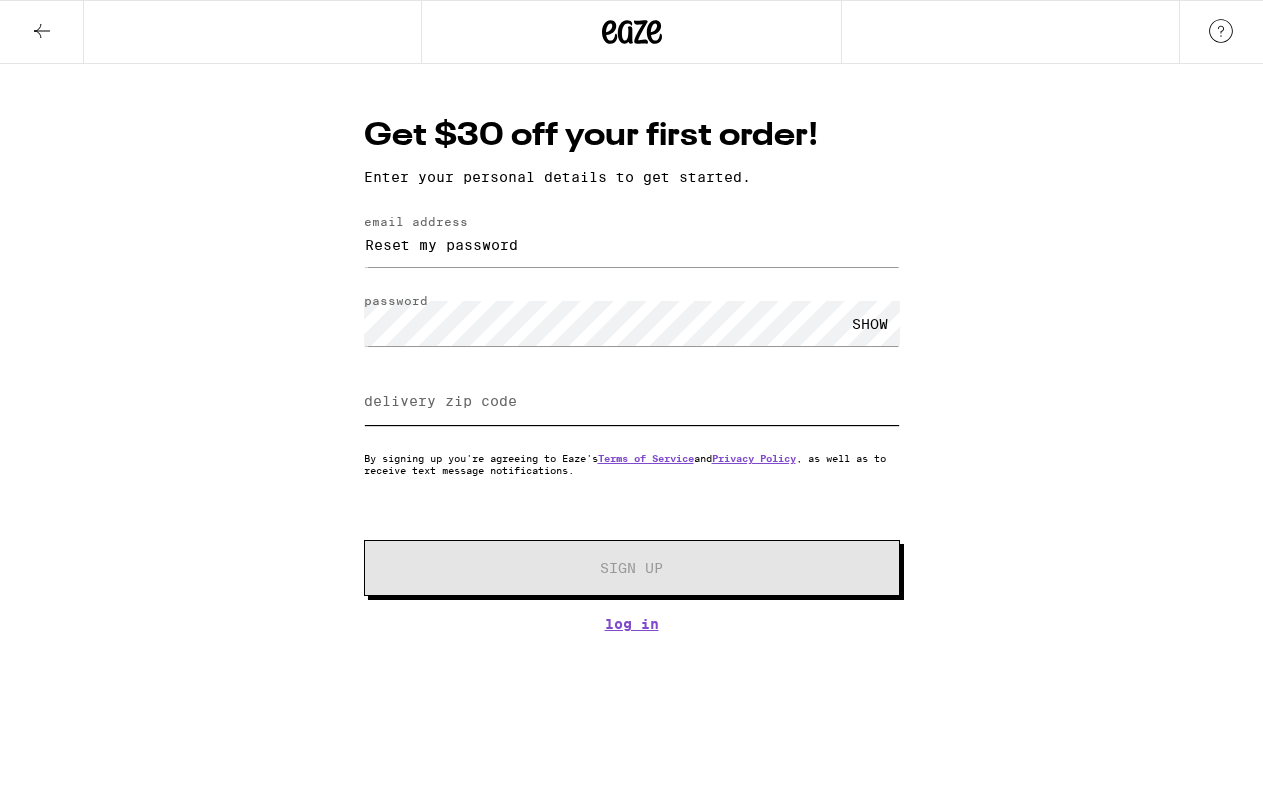 click on "delivery zip code" at bounding box center [632, 402] 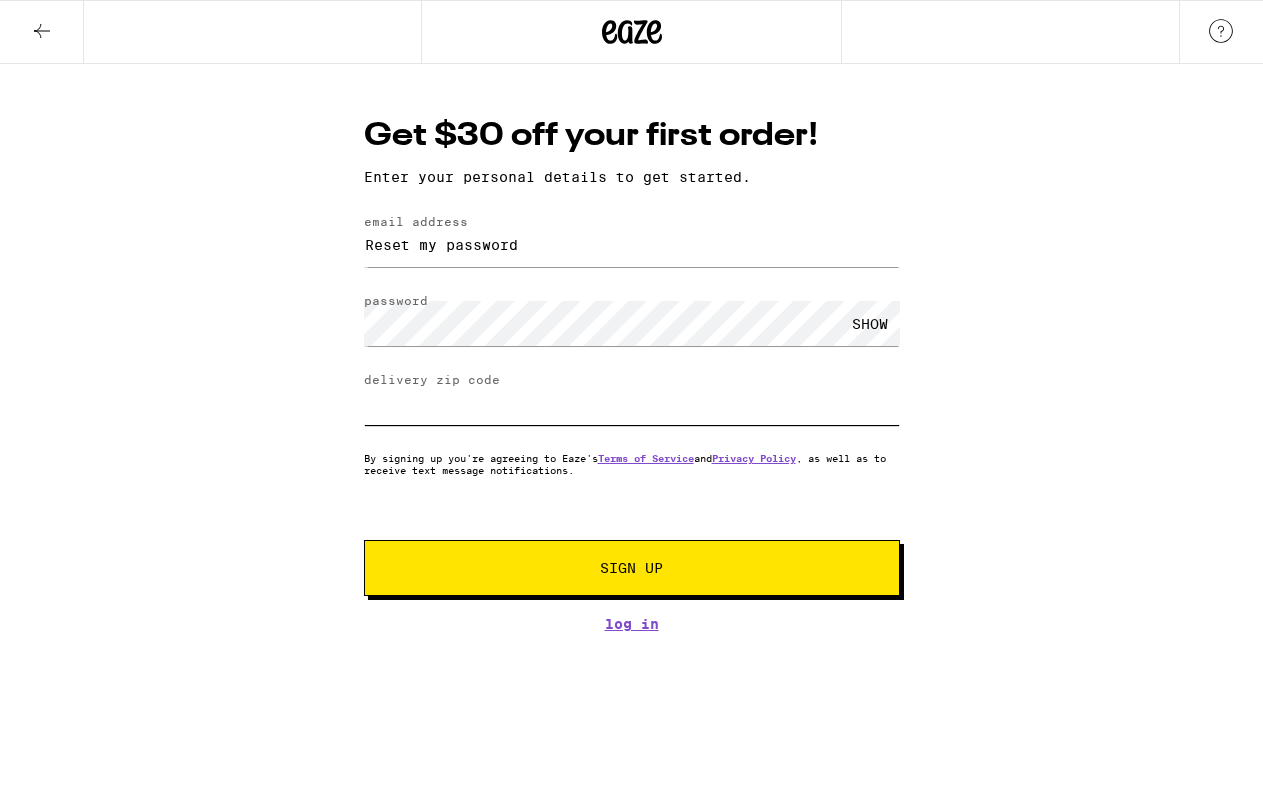 type on "[POSTAL_CODE]" 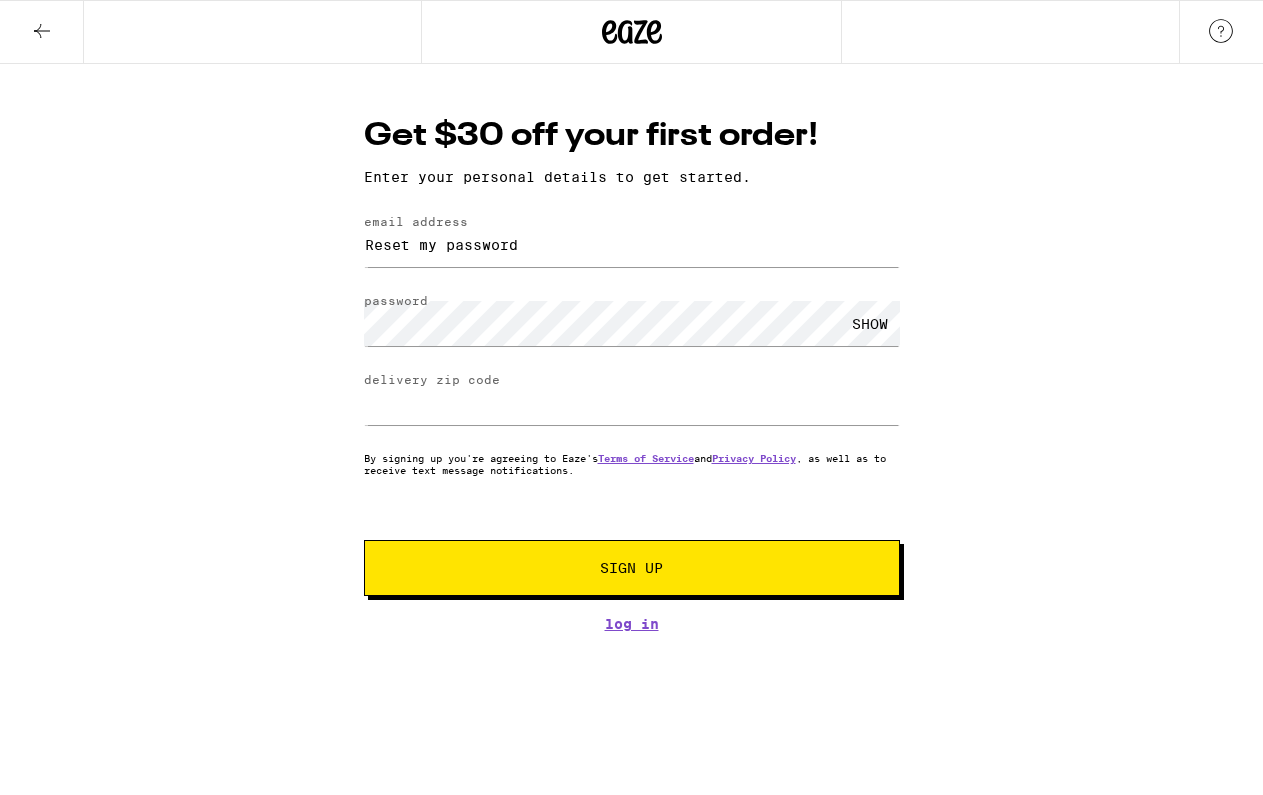 click on "Sign Up" at bounding box center [632, 568] 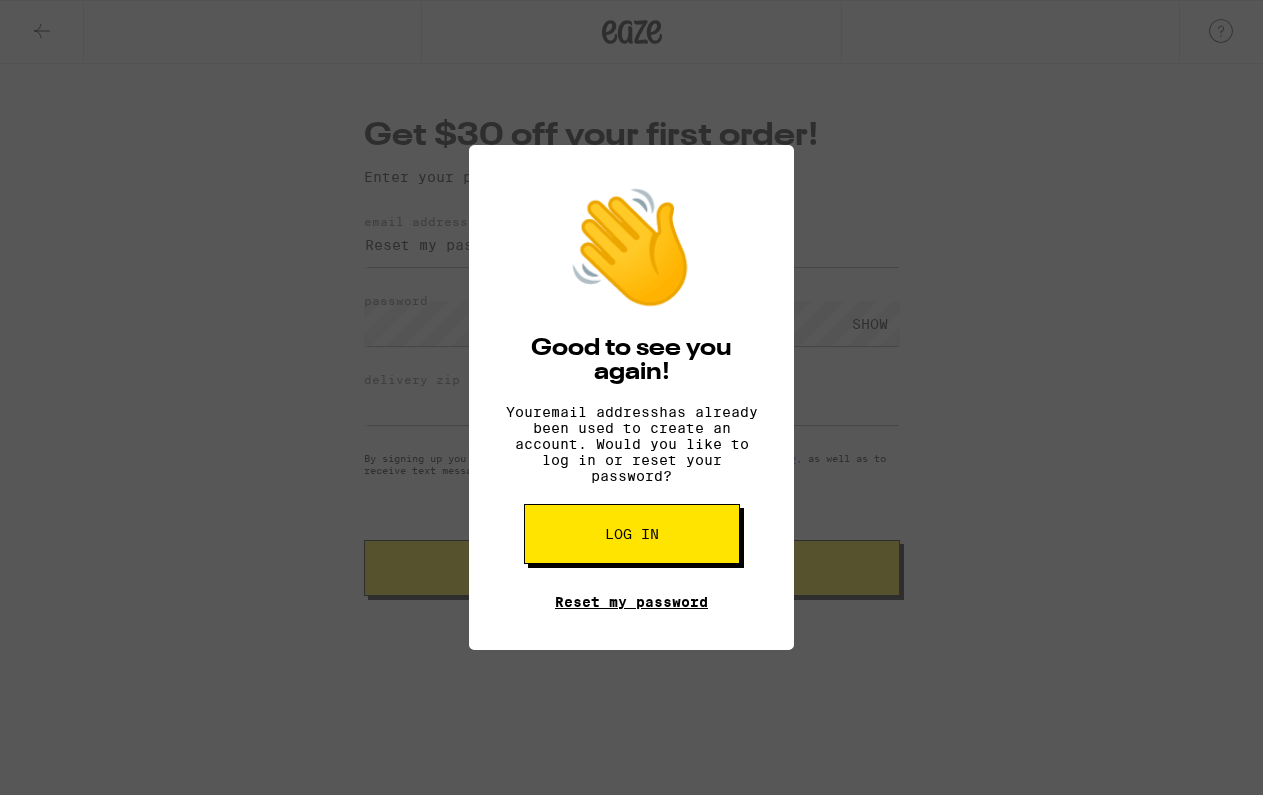 click on "Reset my password" at bounding box center (631, 602) 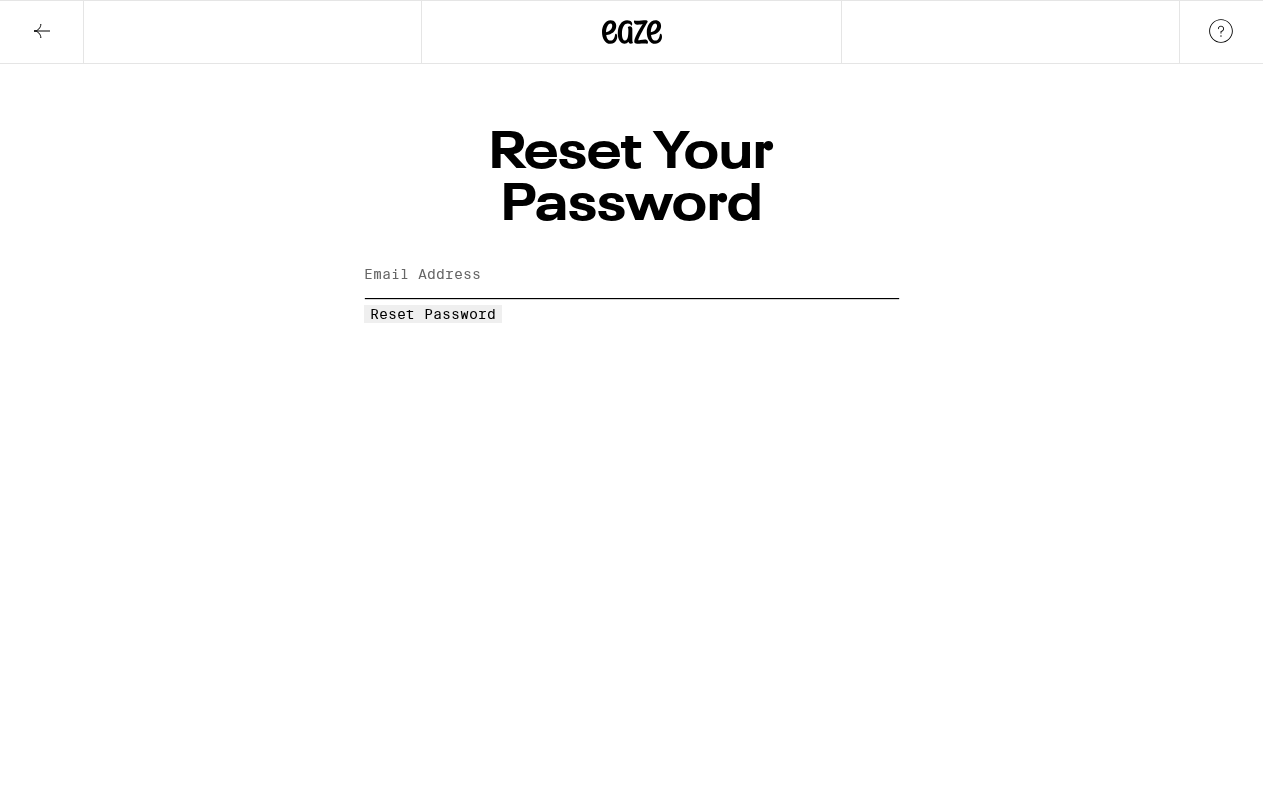 click on "Email Address" at bounding box center [632, 275] 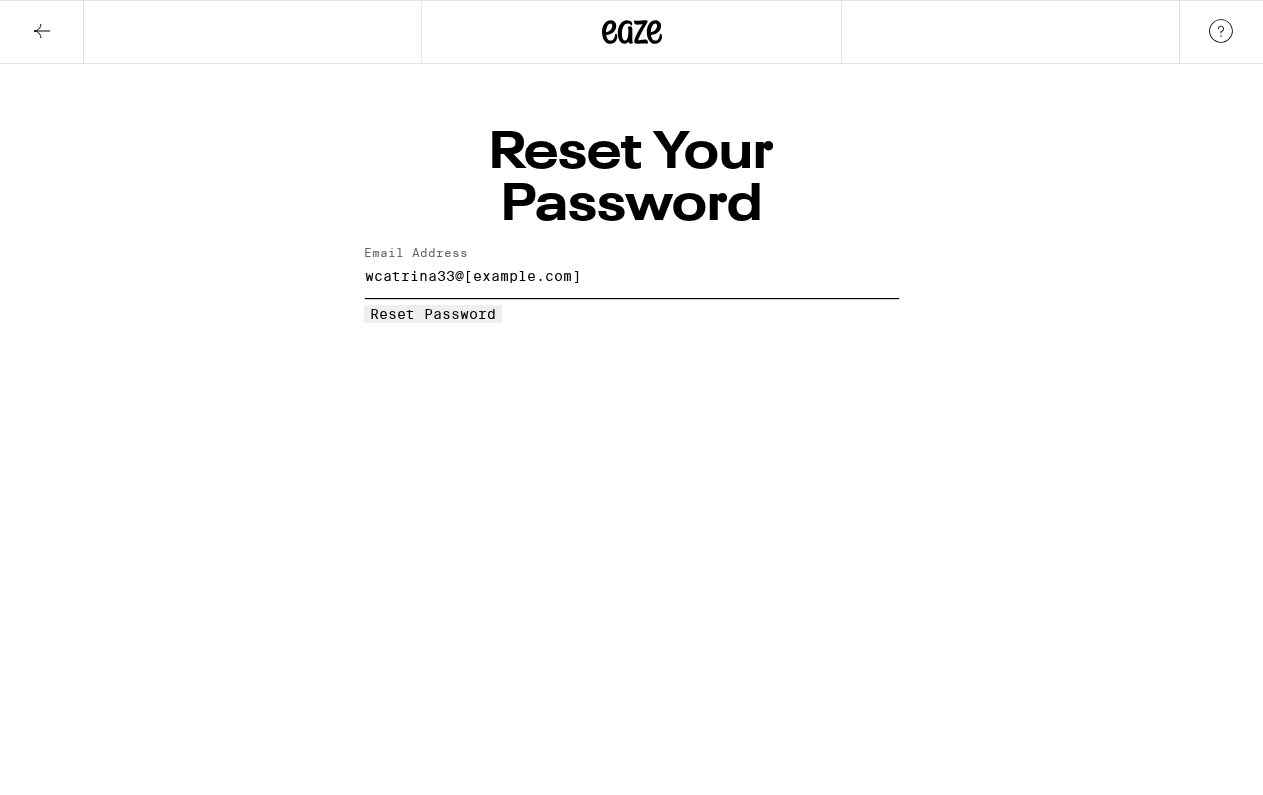 type on "wcatrina33@" 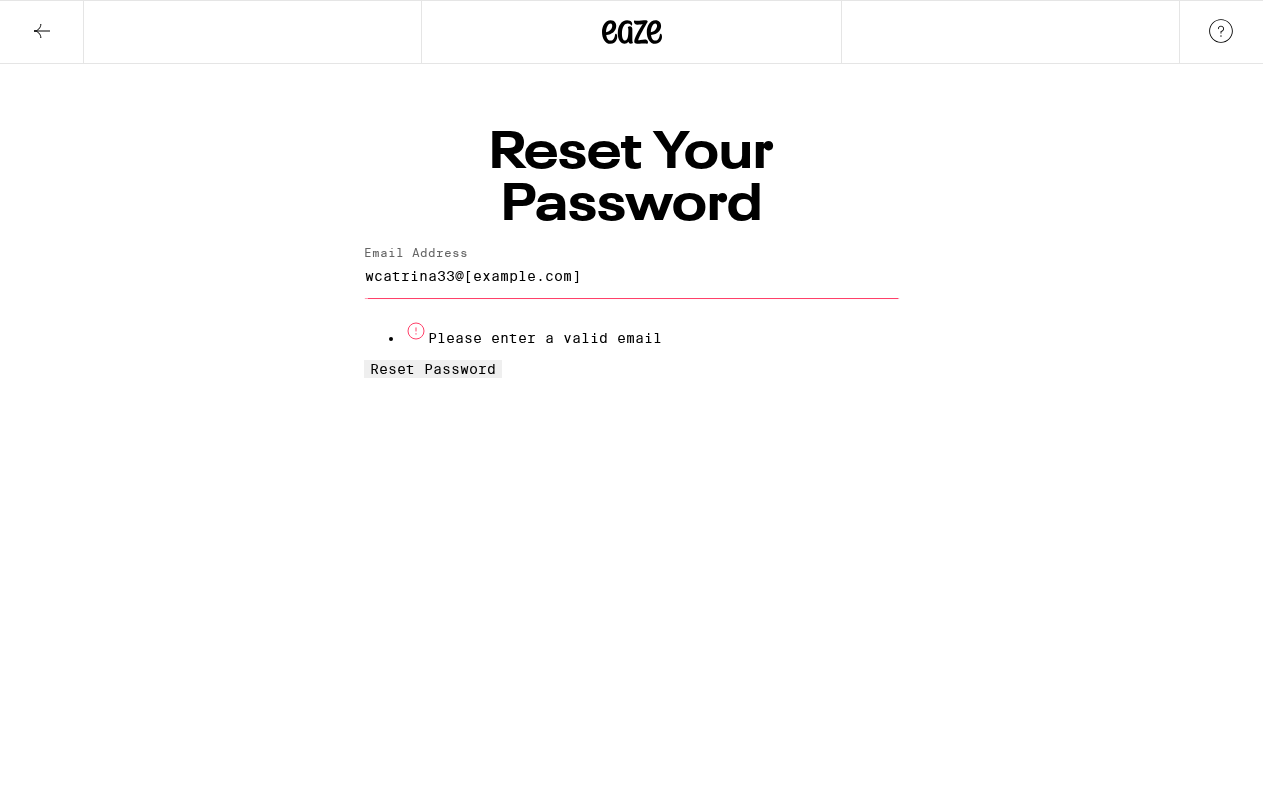 click 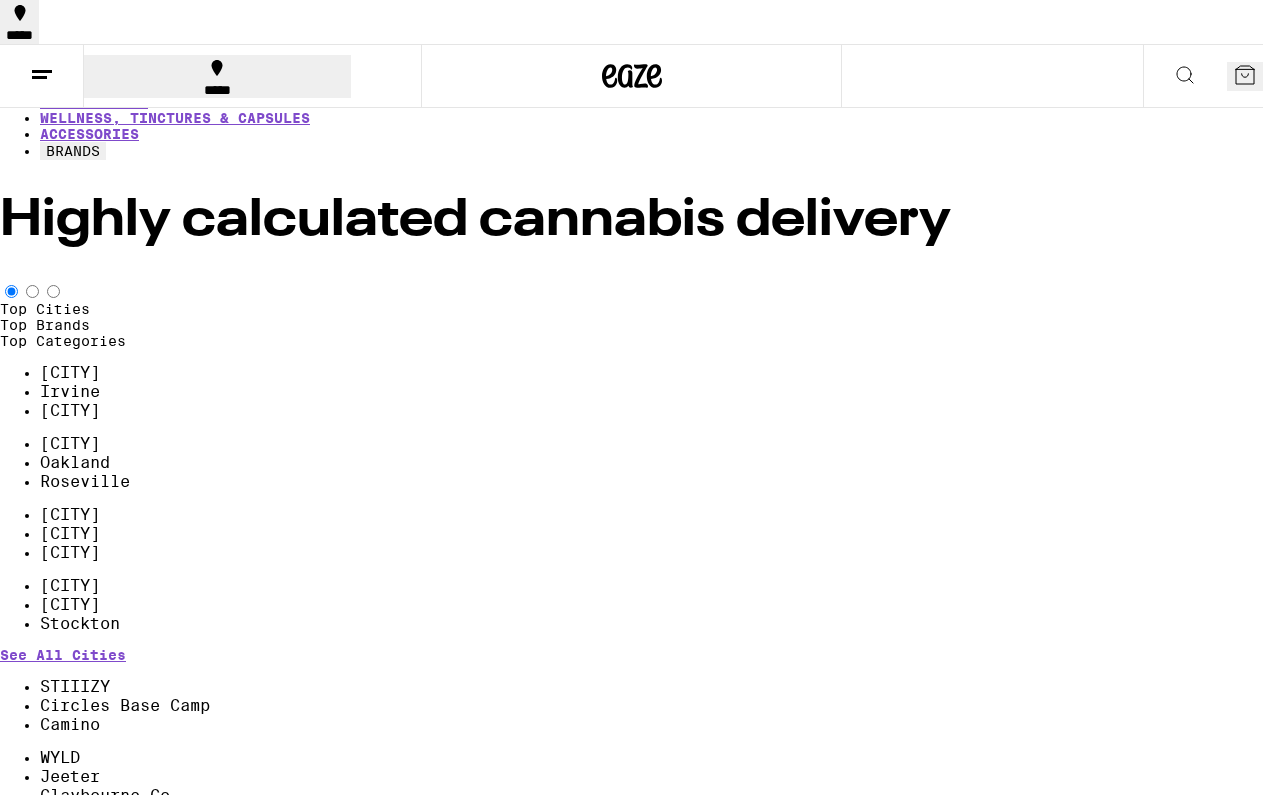 scroll, scrollTop: 0, scrollLeft: 0, axis: both 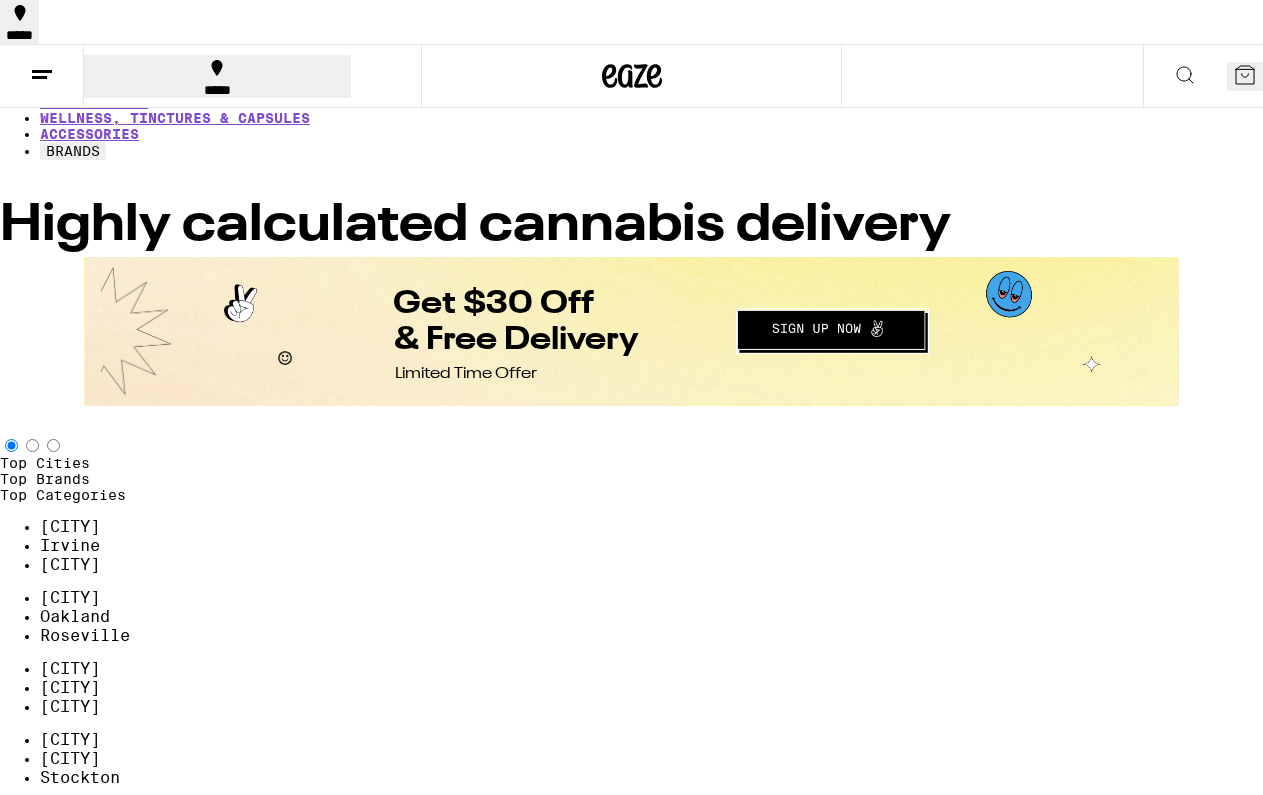 click 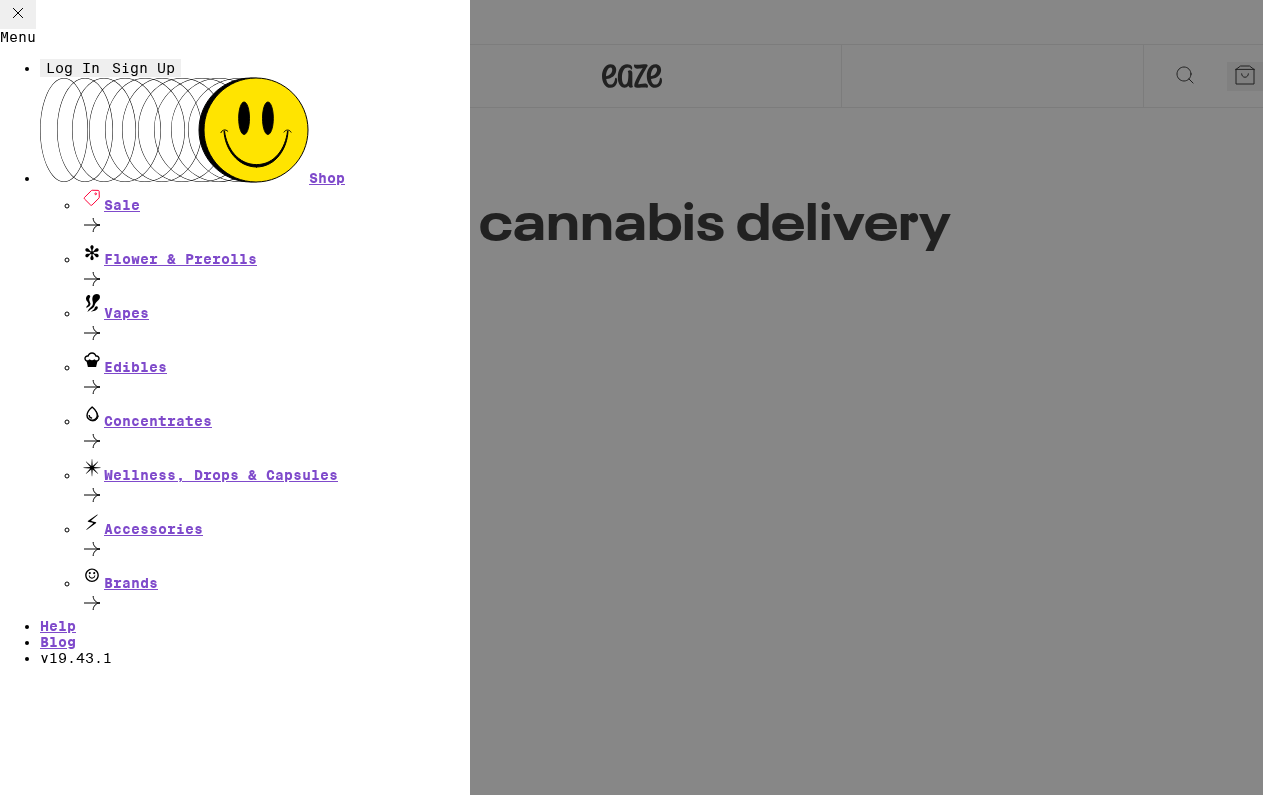 click on "Log In" at bounding box center (73, 68) 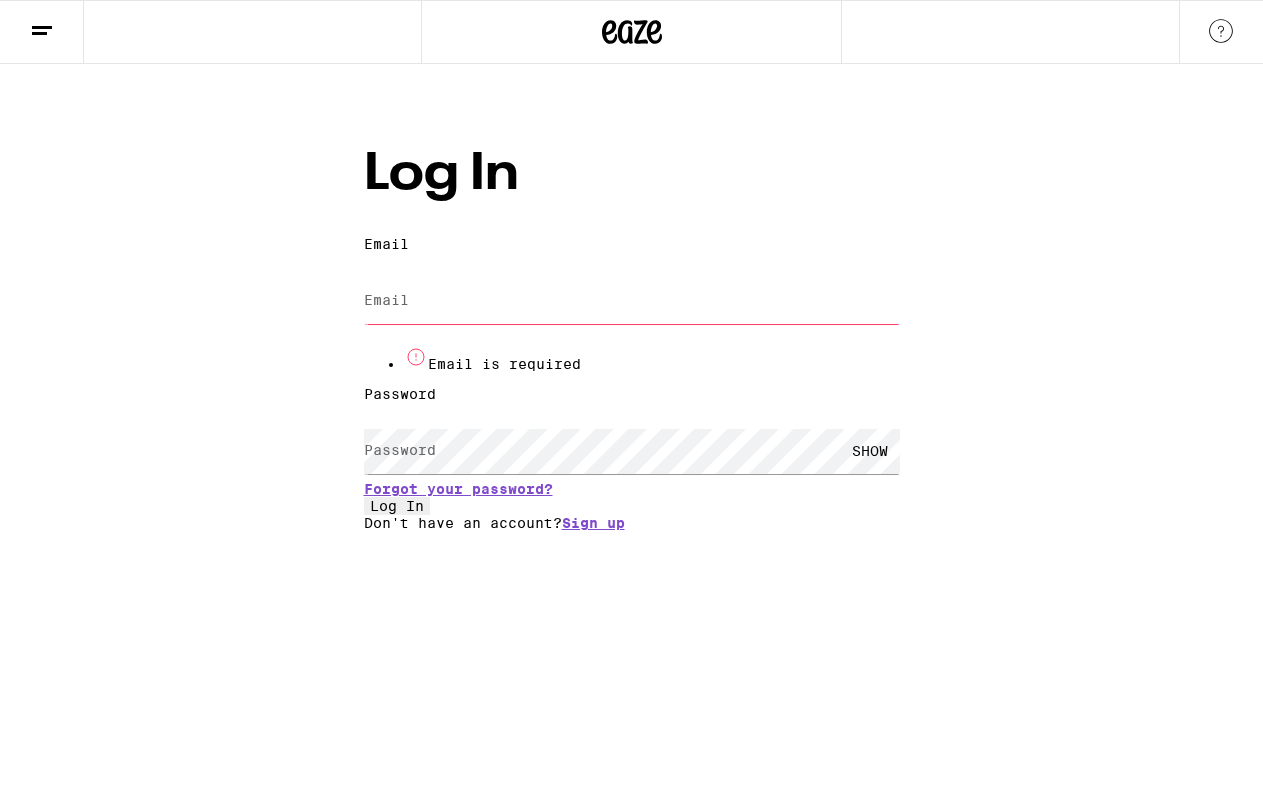 click on "Log In Email Email Email is required Password Password SHOW Forgot your password? Log In Don't have an account? Sign up" at bounding box center (631, 297) 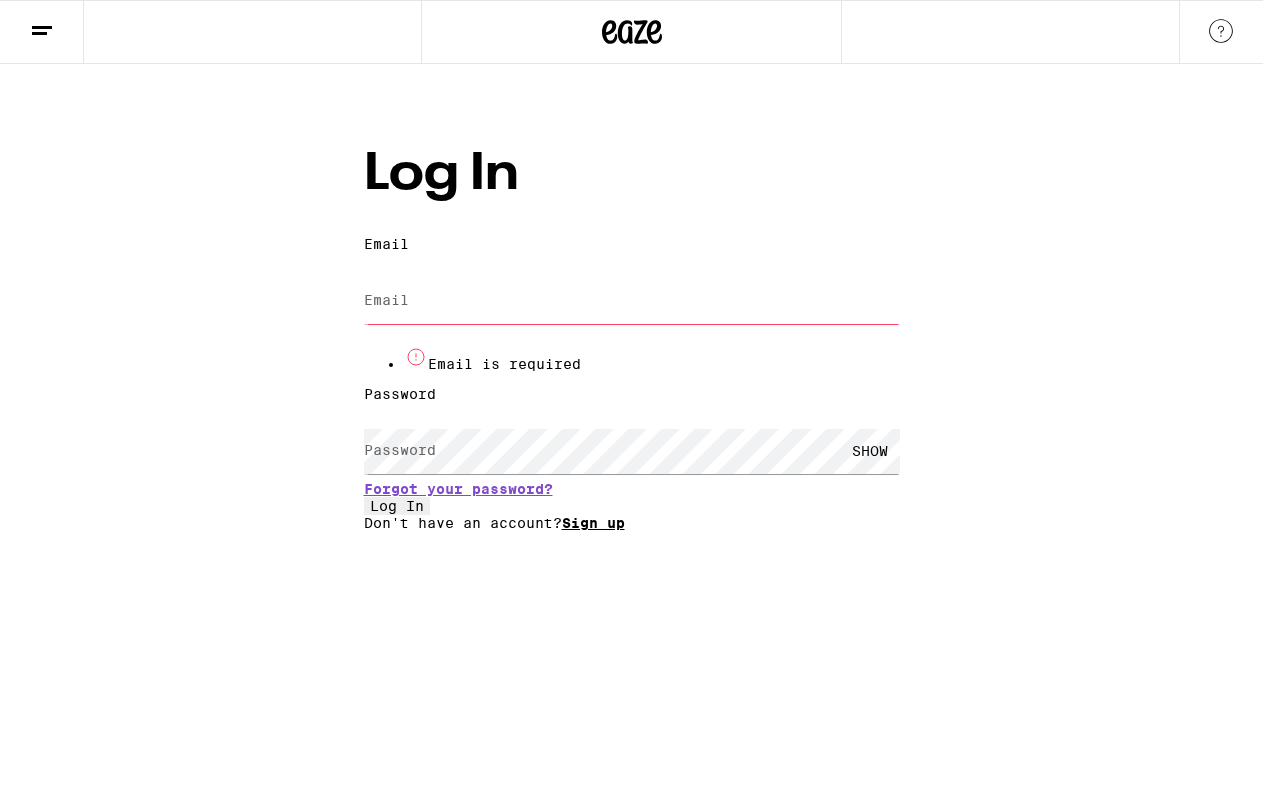 click on "Sign up" at bounding box center (593, 523) 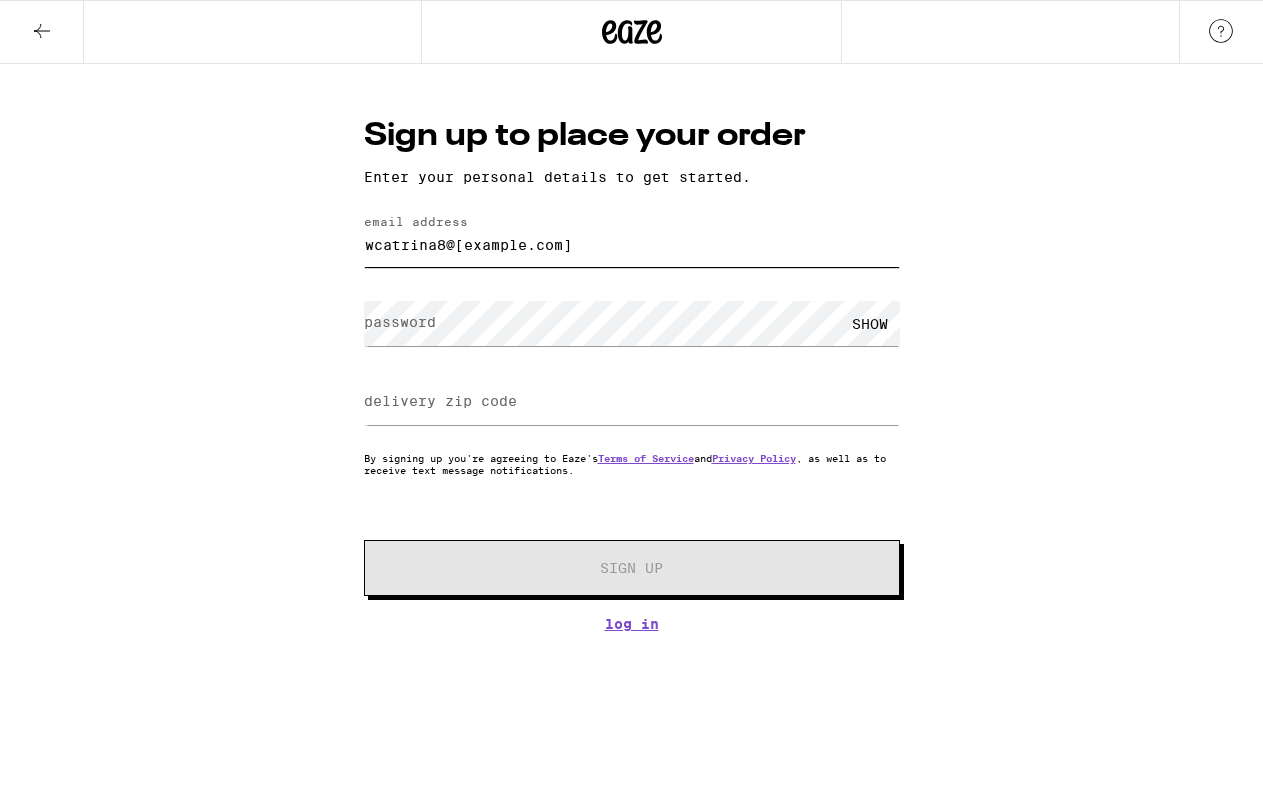 type on "wcatrina8@gmail.com" 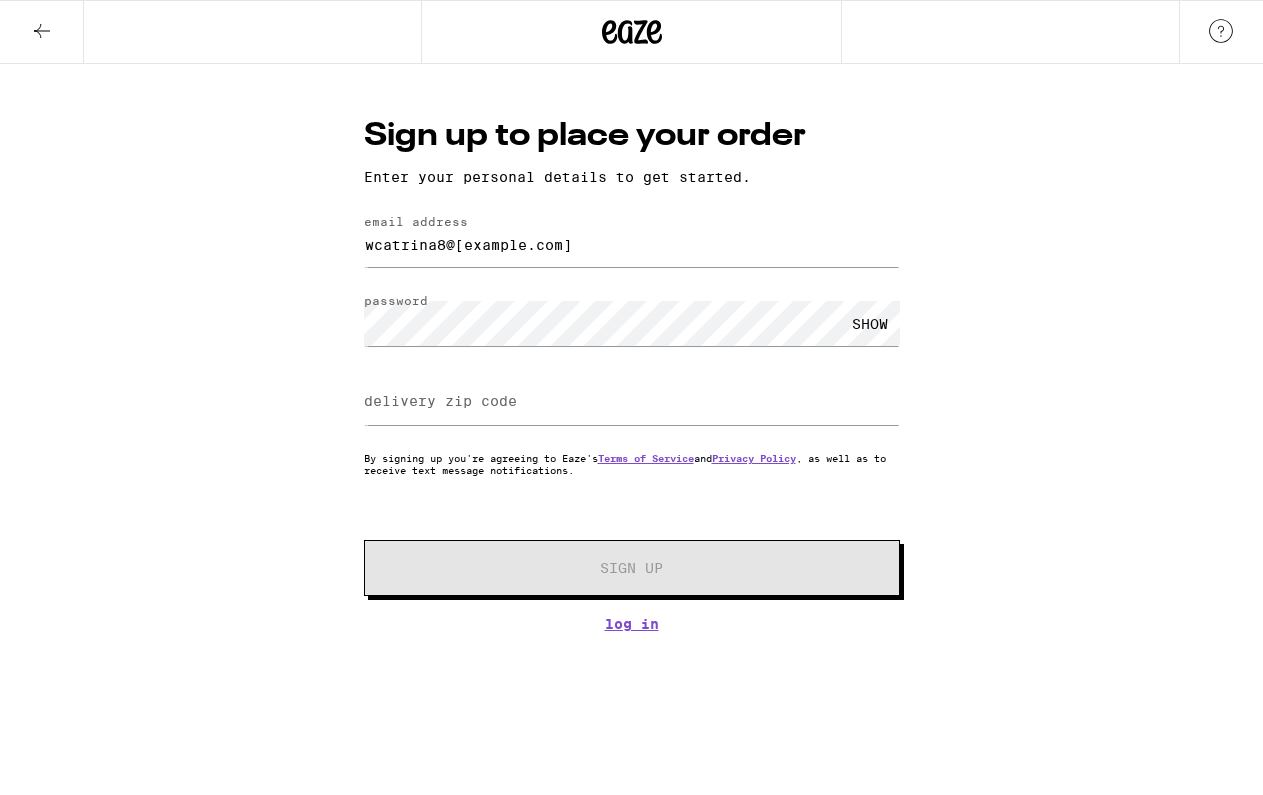 click on "delivery zip code" at bounding box center (440, 401) 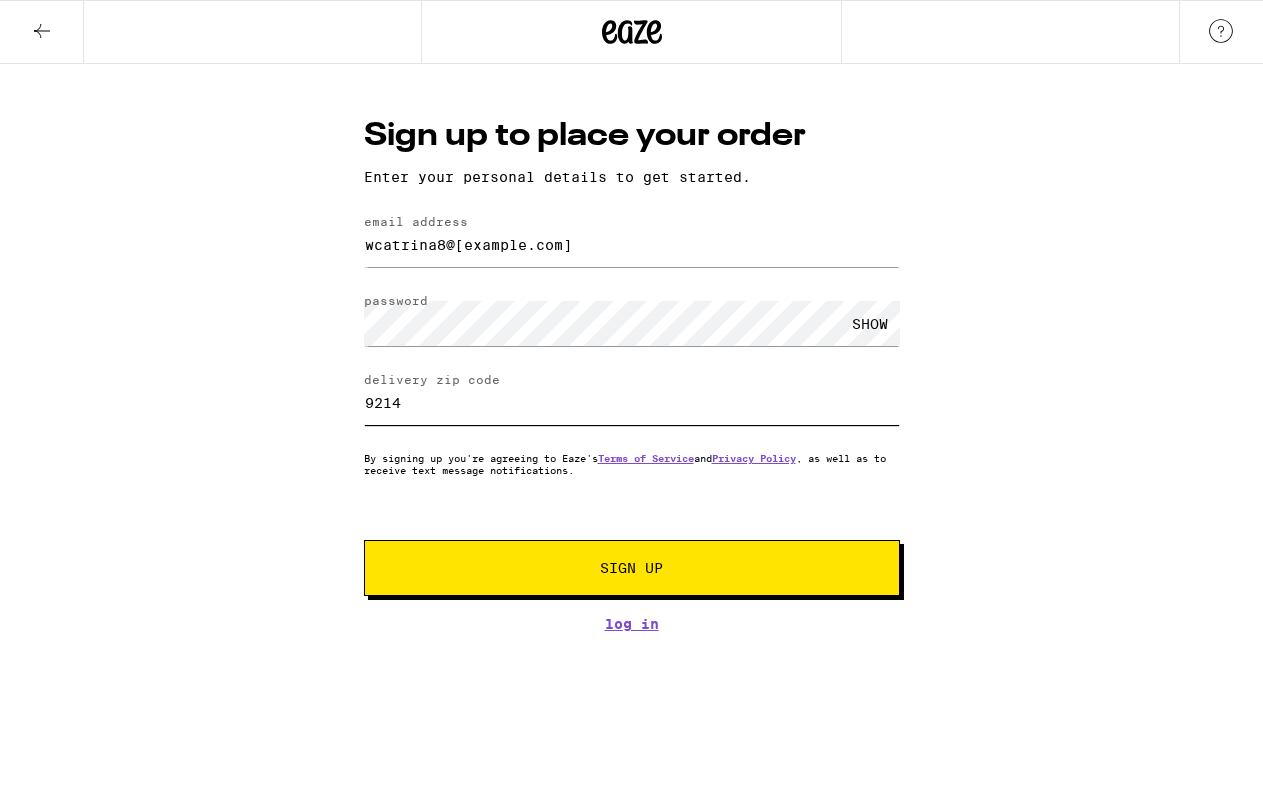 type on "921" 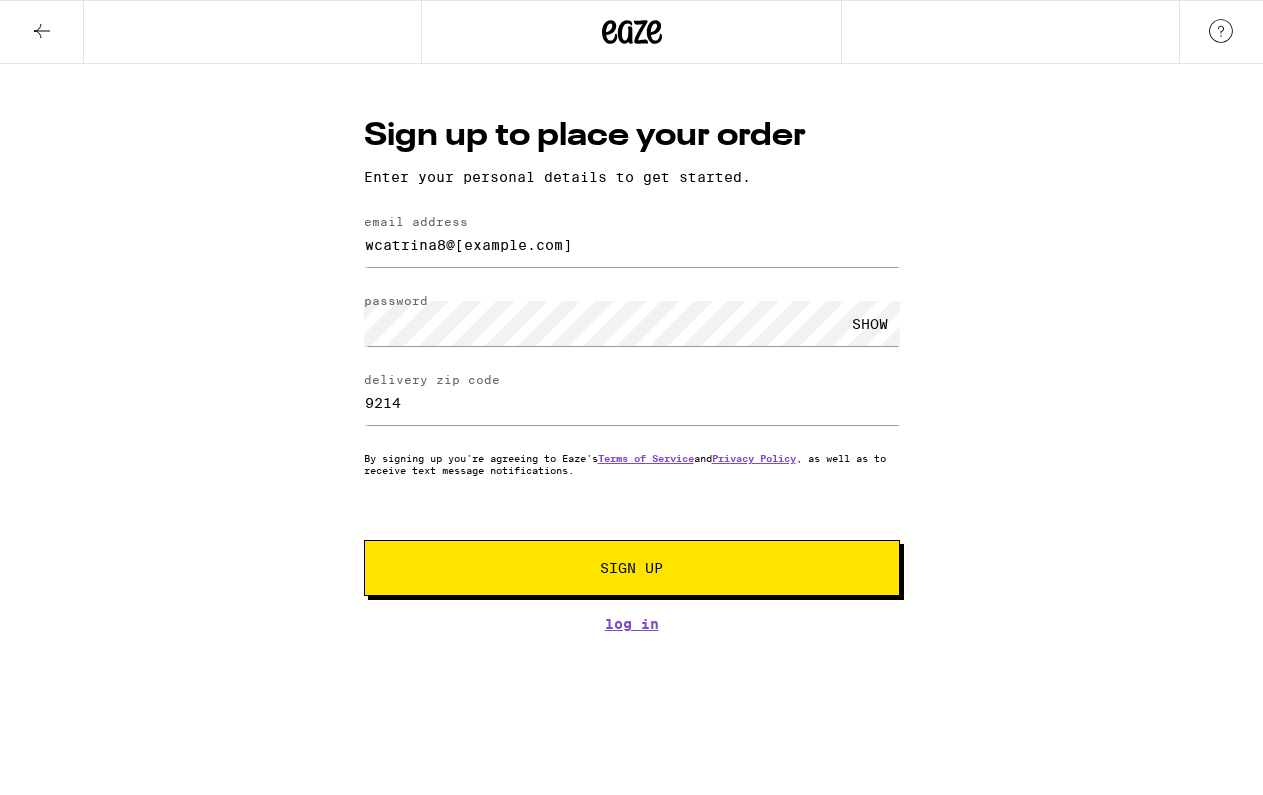click on "Sign Up" at bounding box center [632, 568] 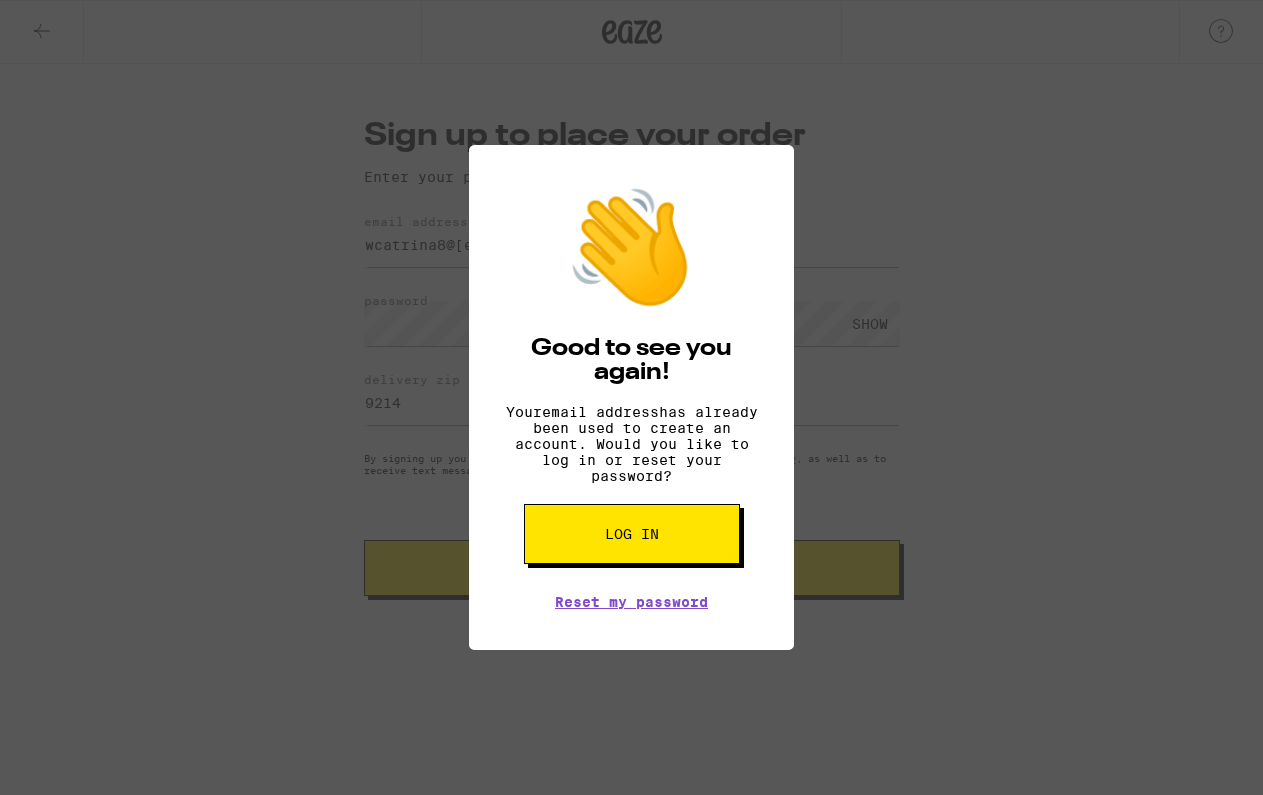click on "👋 Good to see you again! Your  email address  has already been used to create an account. Would you like to log in or reset your password? Log in Reset my password" at bounding box center (631, 397) 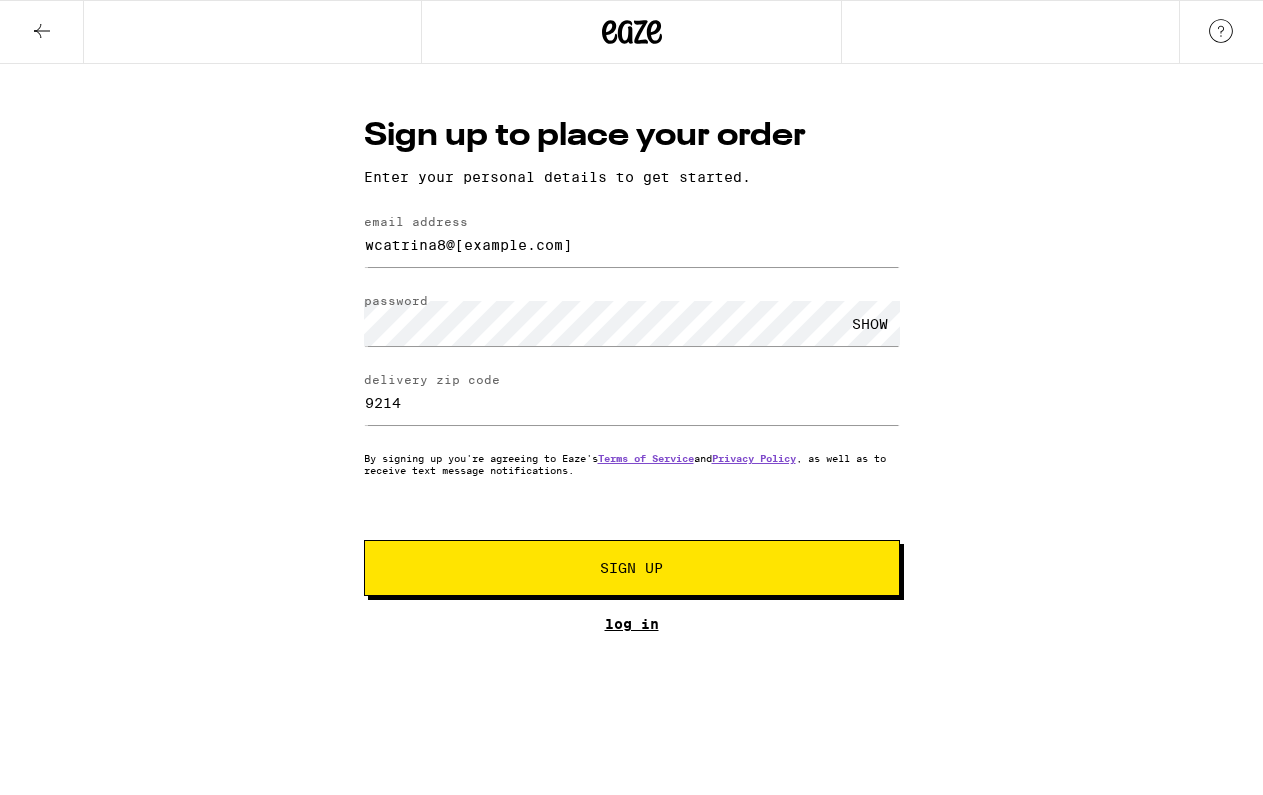 click on "Log In" at bounding box center (632, 624) 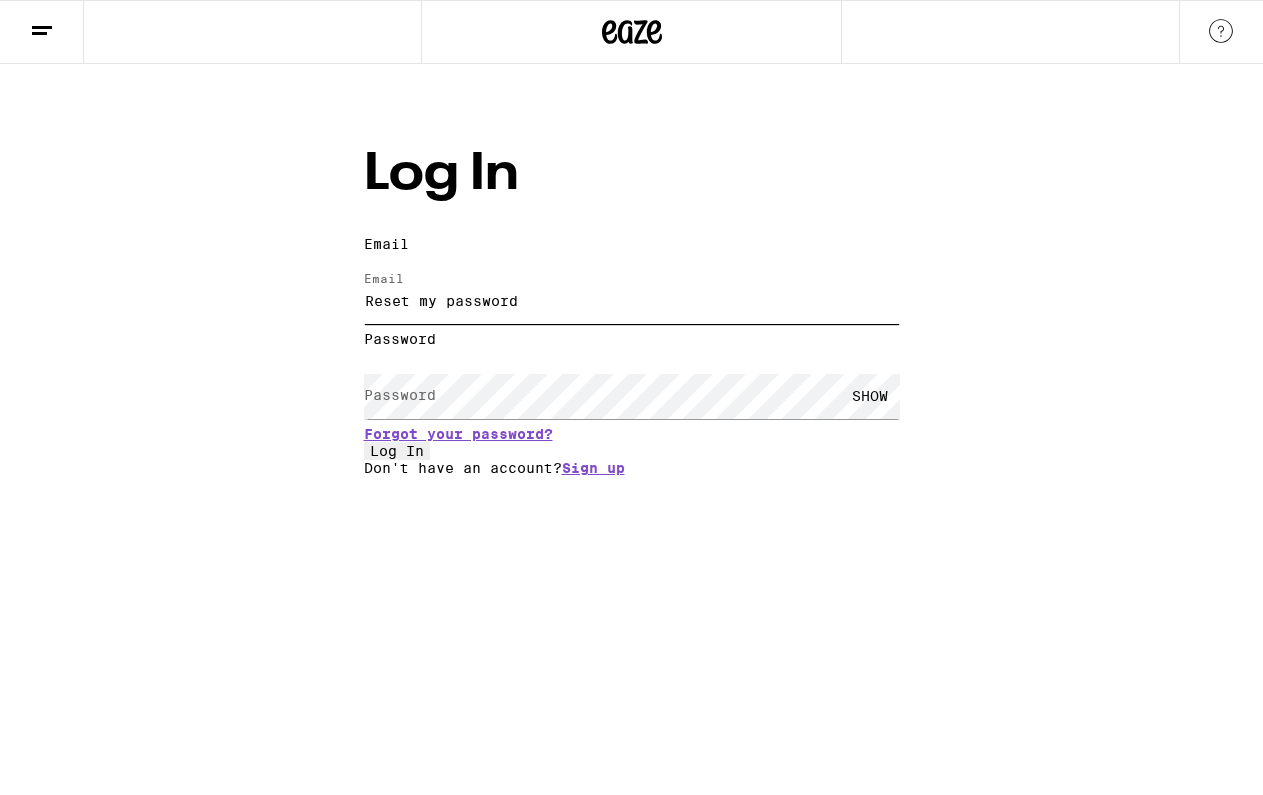 type on "wcatrina33@gmail.com" 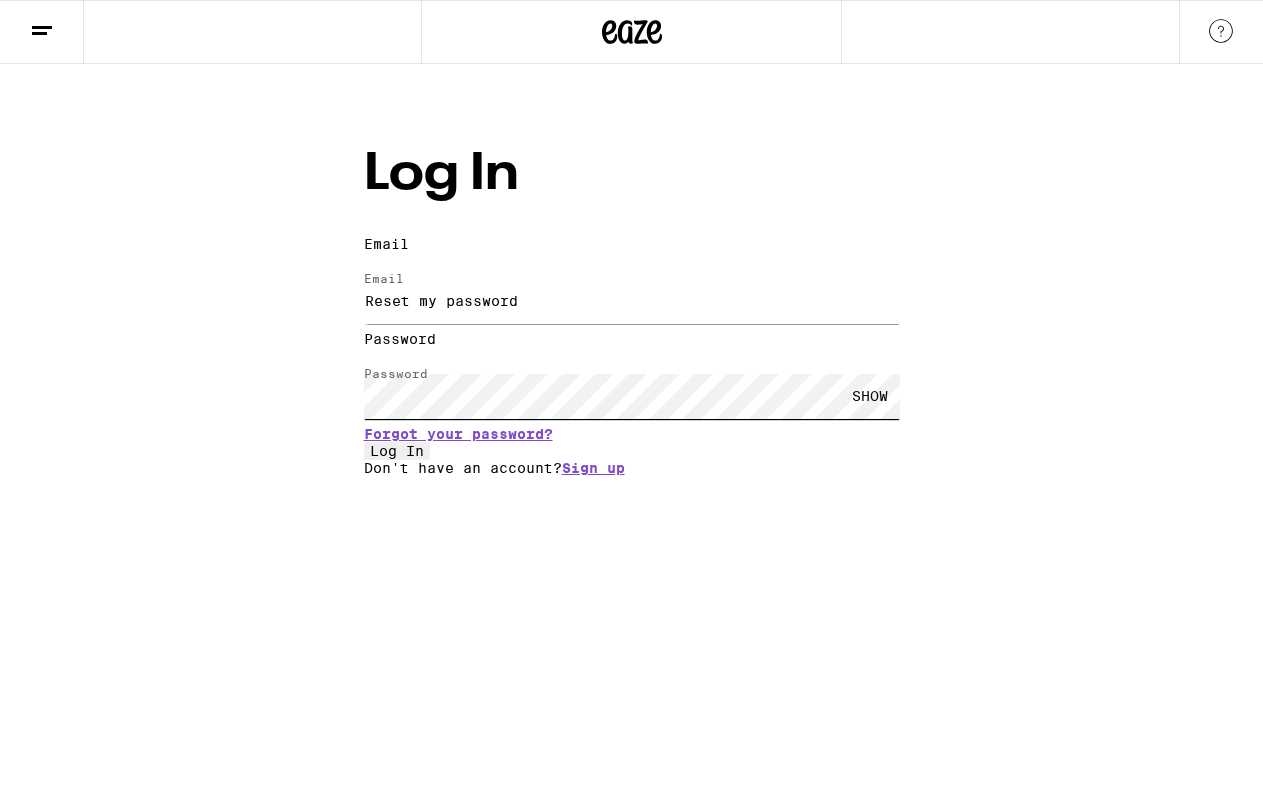 click on "Log In" at bounding box center [397, 451] 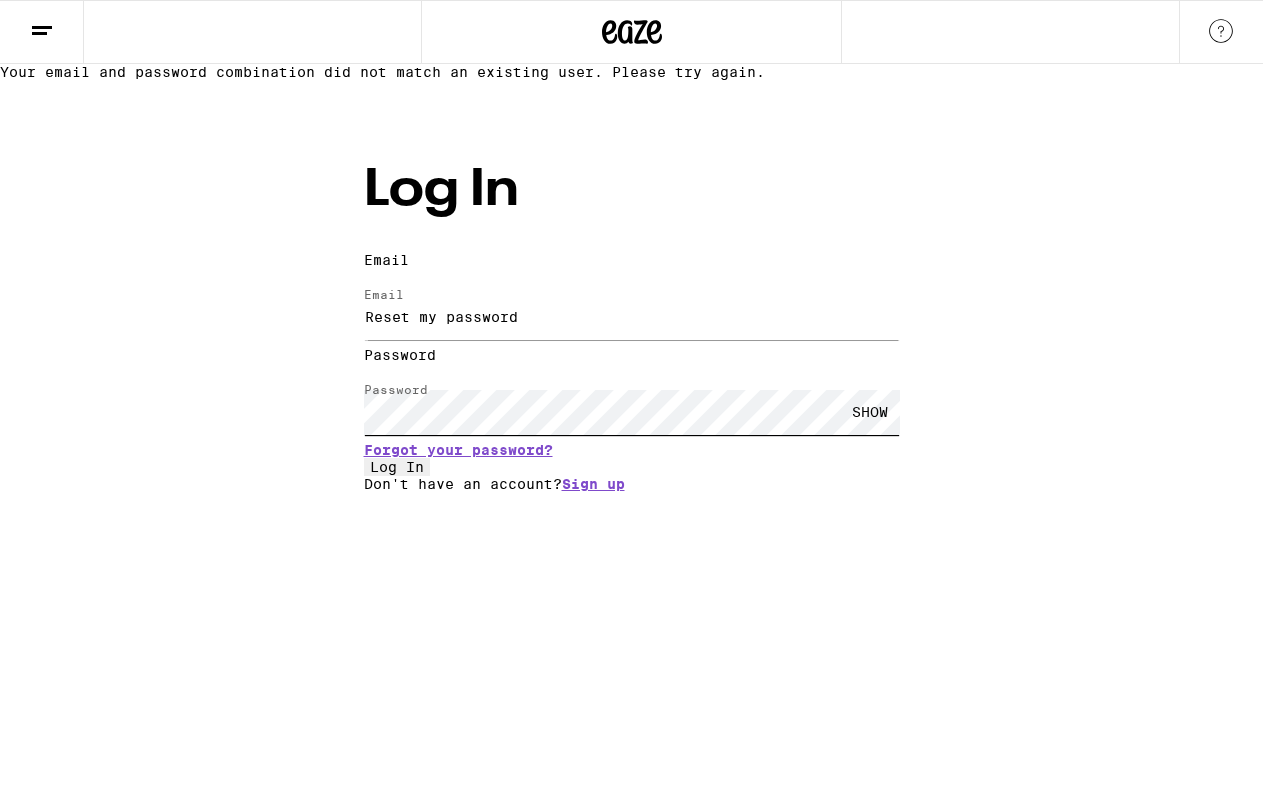 click on "Your email and password combination did not match an existing user. Please try again. Log In Email Email wcatrina33@gmail.com Password Password SHOW Forgot your password? Log In Don't have an account? Sign up" at bounding box center [631, 278] 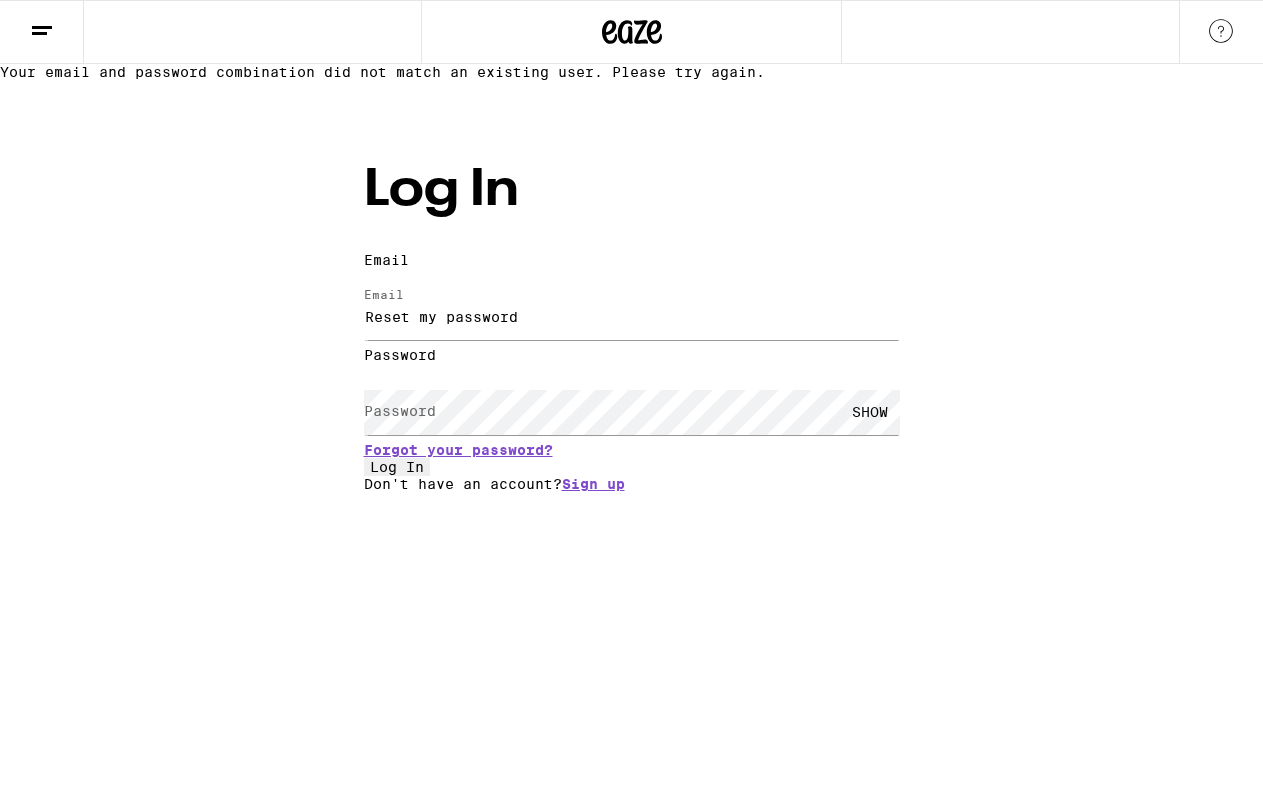 click on "Log In" at bounding box center [397, 467] 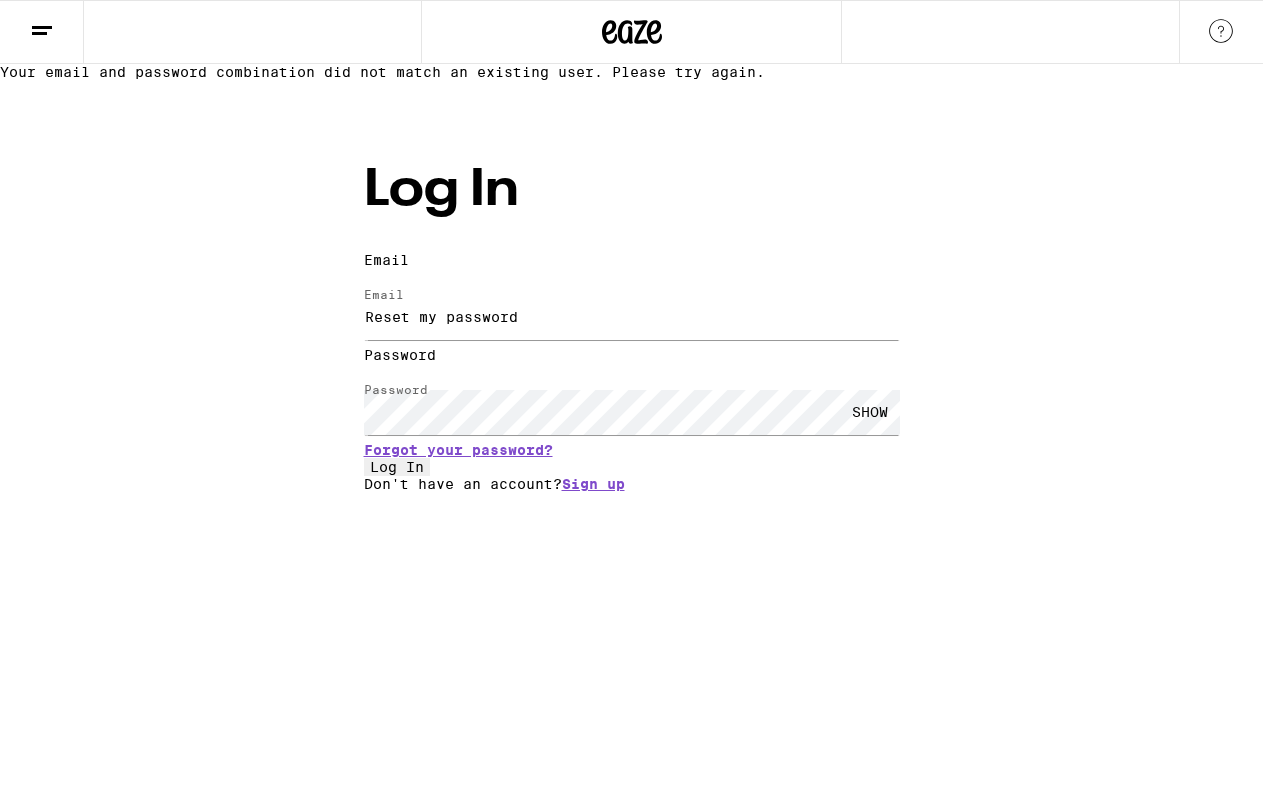 click on "SHOW" at bounding box center (870, 412) 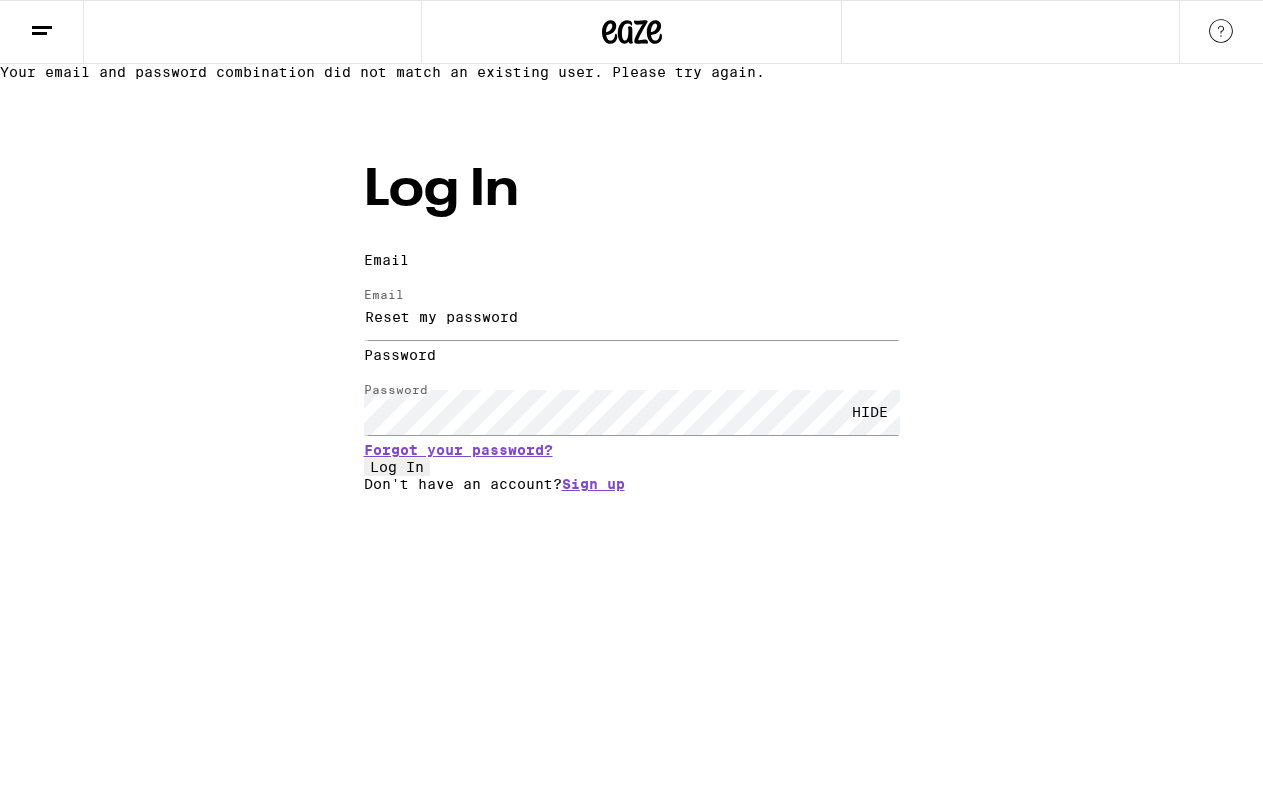 click on "Log In" at bounding box center (397, 467) 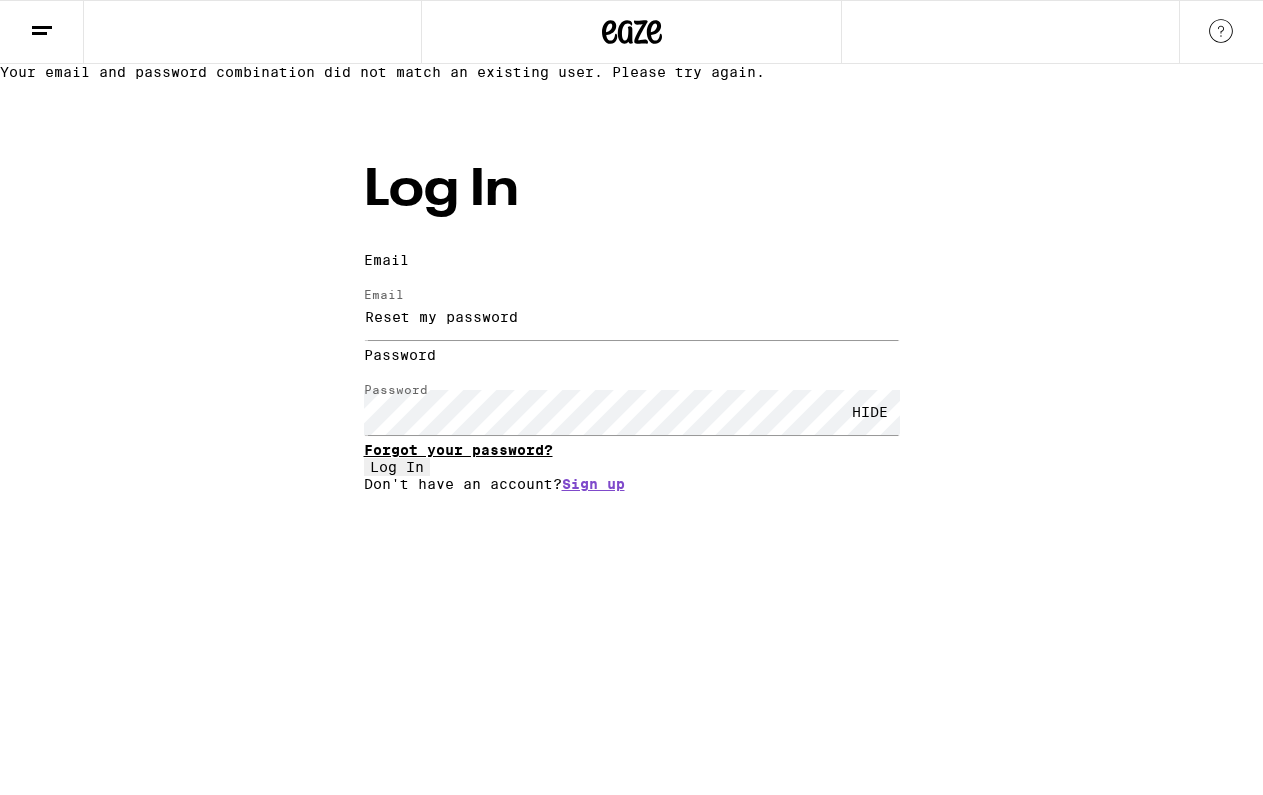 click on "Forgot your password?" at bounding box center (458, 450) 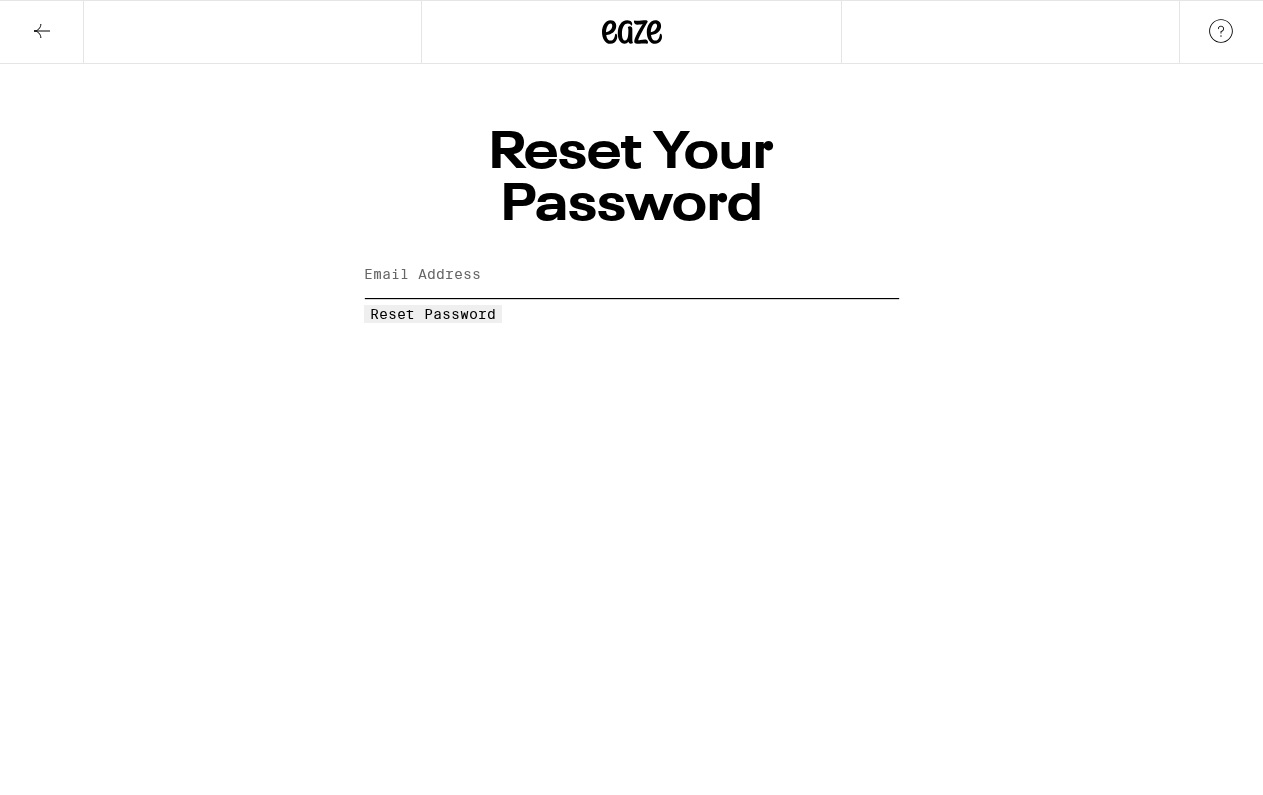 click on "Email Address" at bounding box center (632, 275) 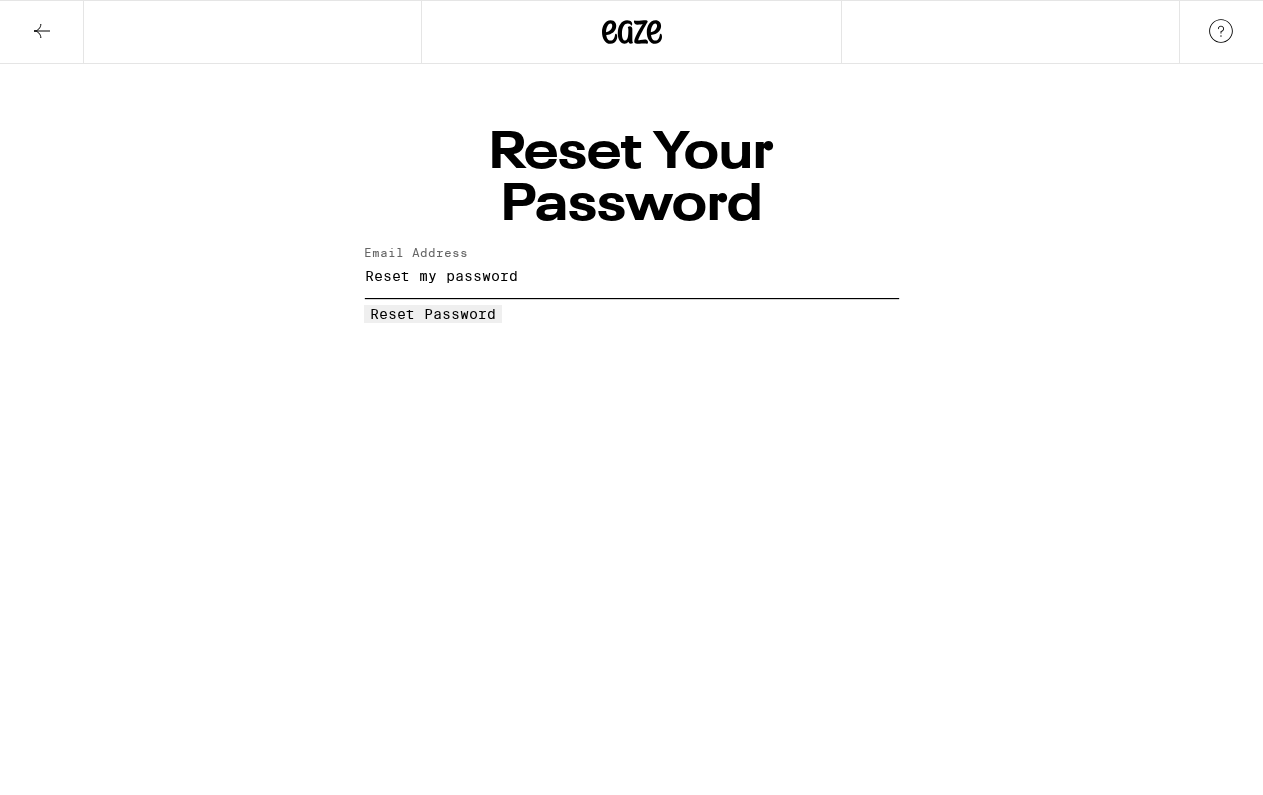 type on "wcatrina33@gmail.com" 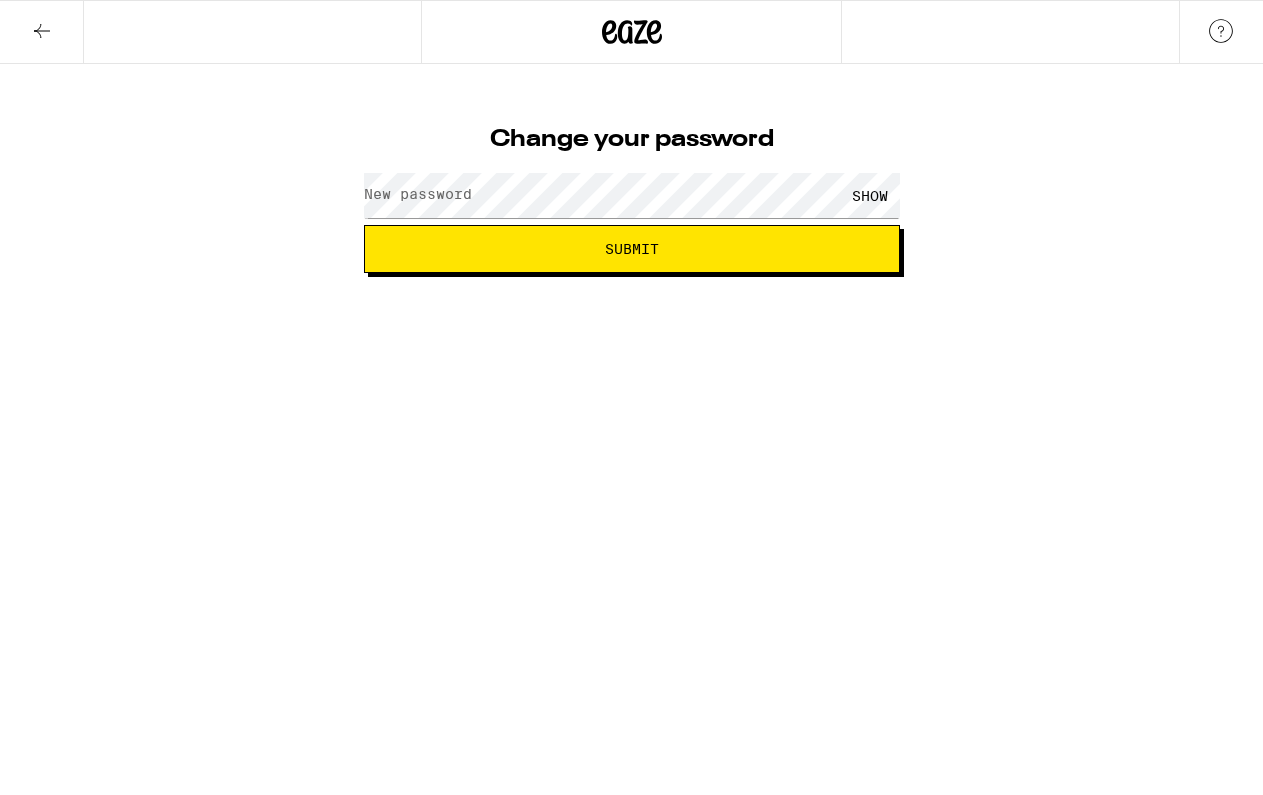 scroll, scrollTop: 0, scrollLeft: 0, axis: both 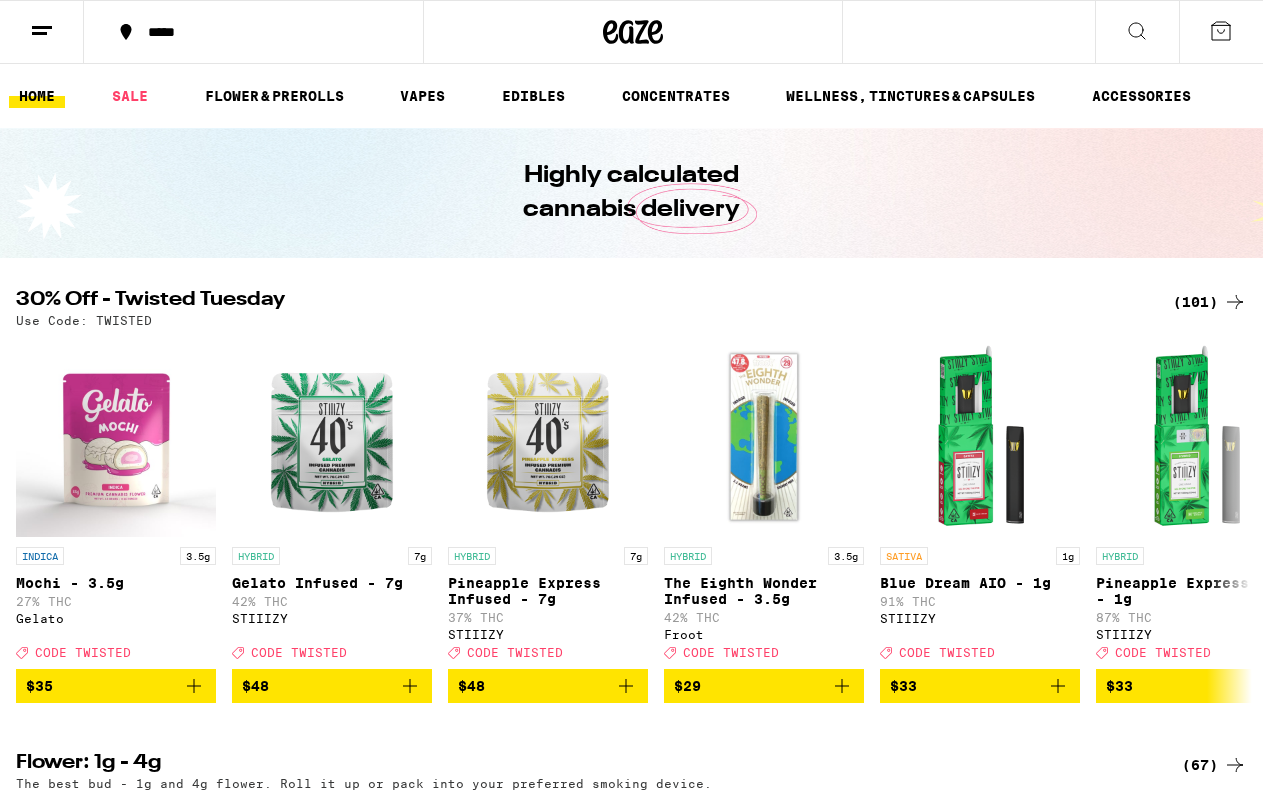 click 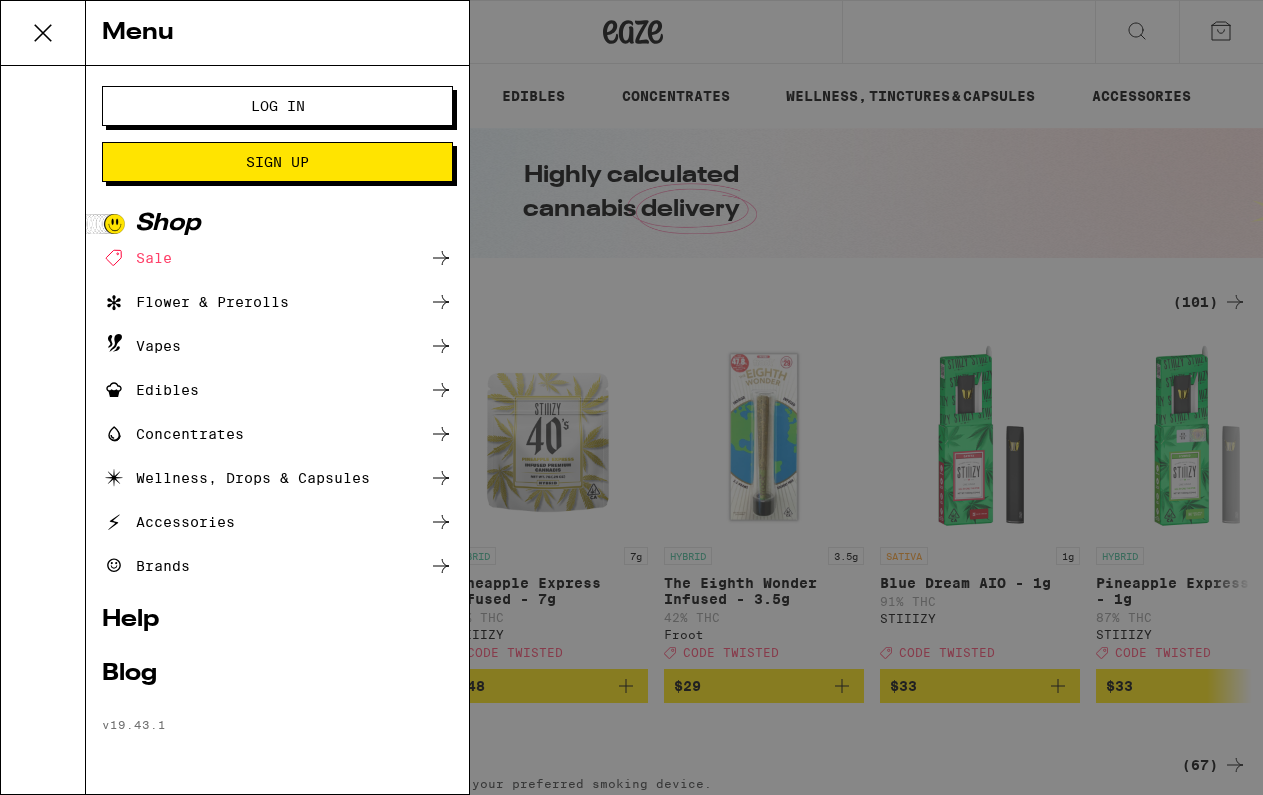 click on "Menu Log In Sign Up Shop Sale Flower & Prerolls Vapes Edibles Concentrates Wellness, Drops & Capsules Accessories Brands Help Blog v  19.43.1" at bounding box center (631, 397) 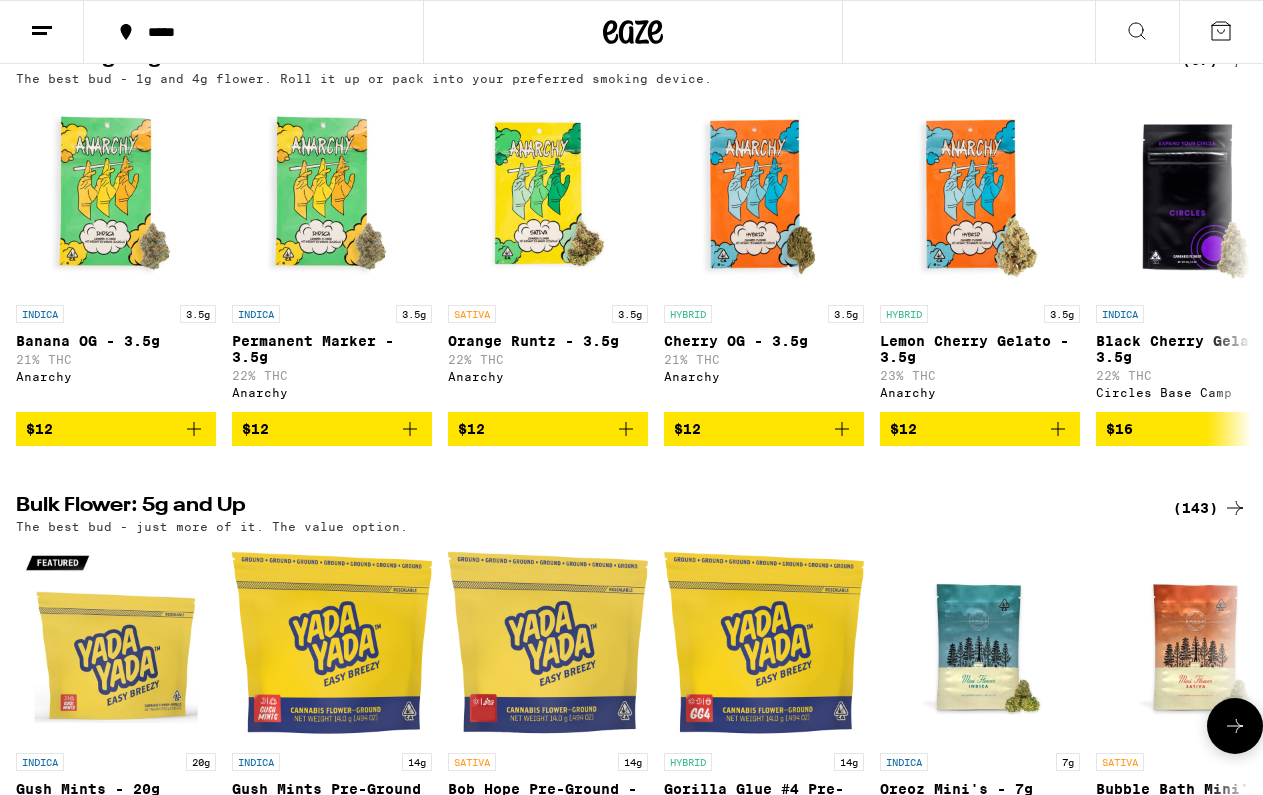 scroll, scrollTop: 601, scrollLeft: 0, axis: vertical 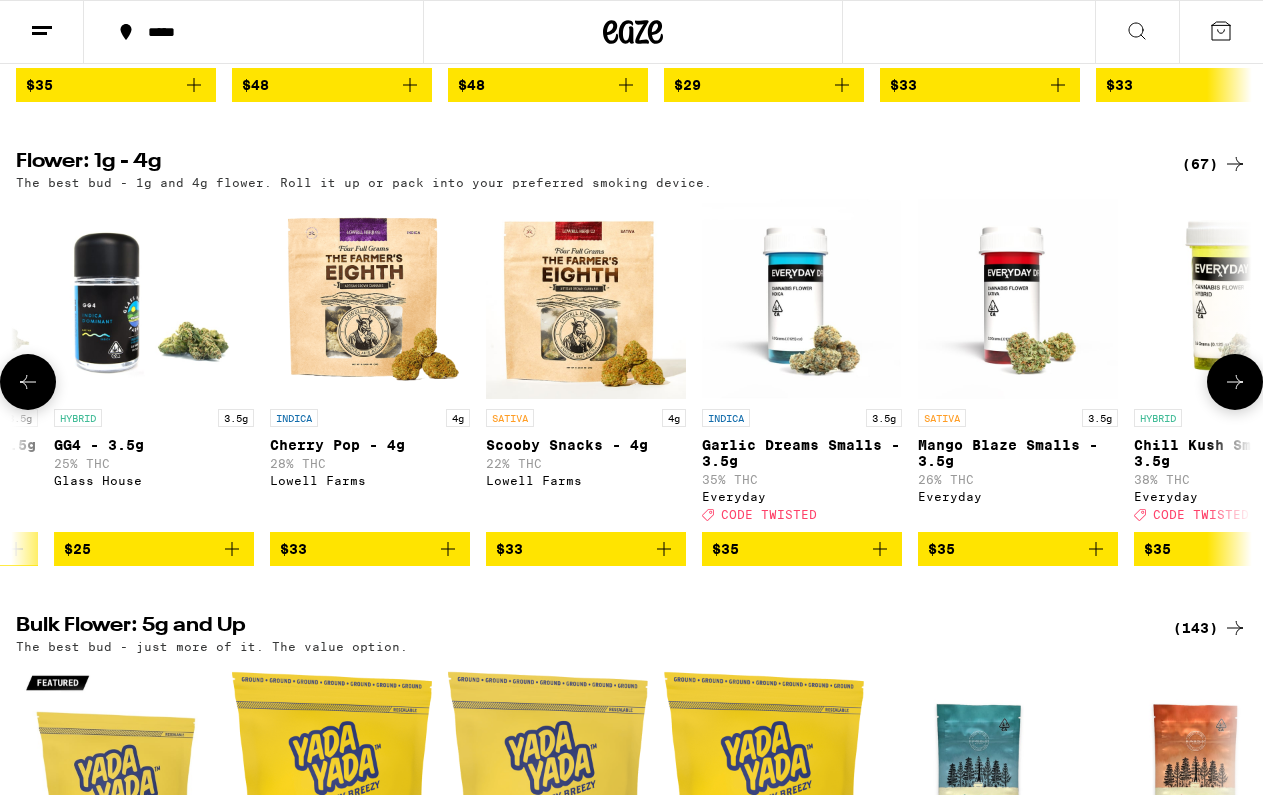 click on "Lowell Farms" at bounding box center [586, 480] 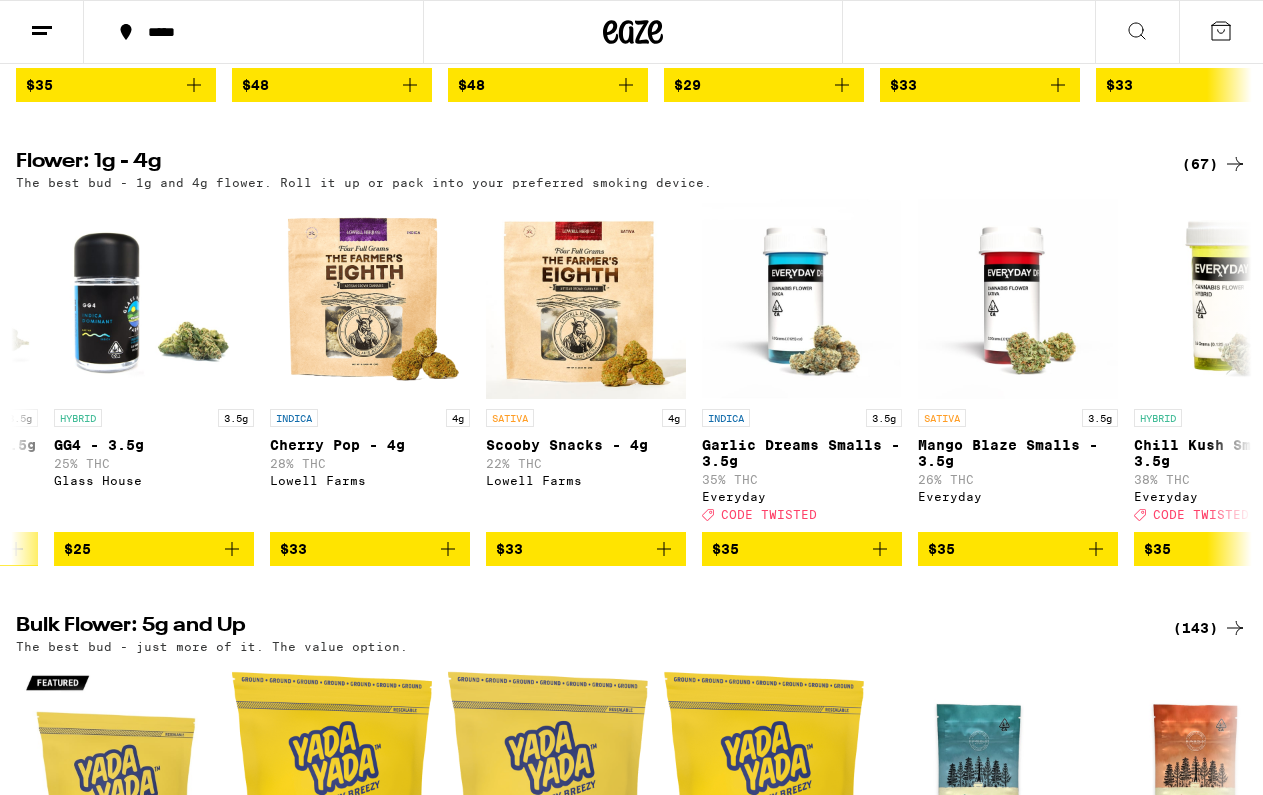 scroll, scrollTop: 0, scrollLeft: 0, axis: both 